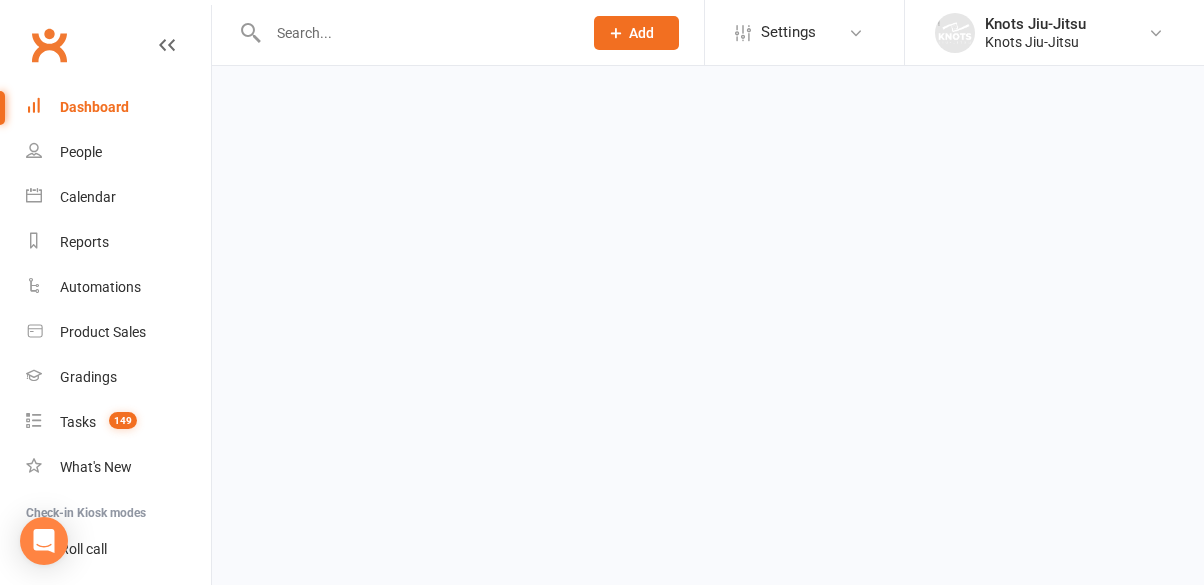 scroll, scrollTop: 0, scrollLeft: 0, axis: both 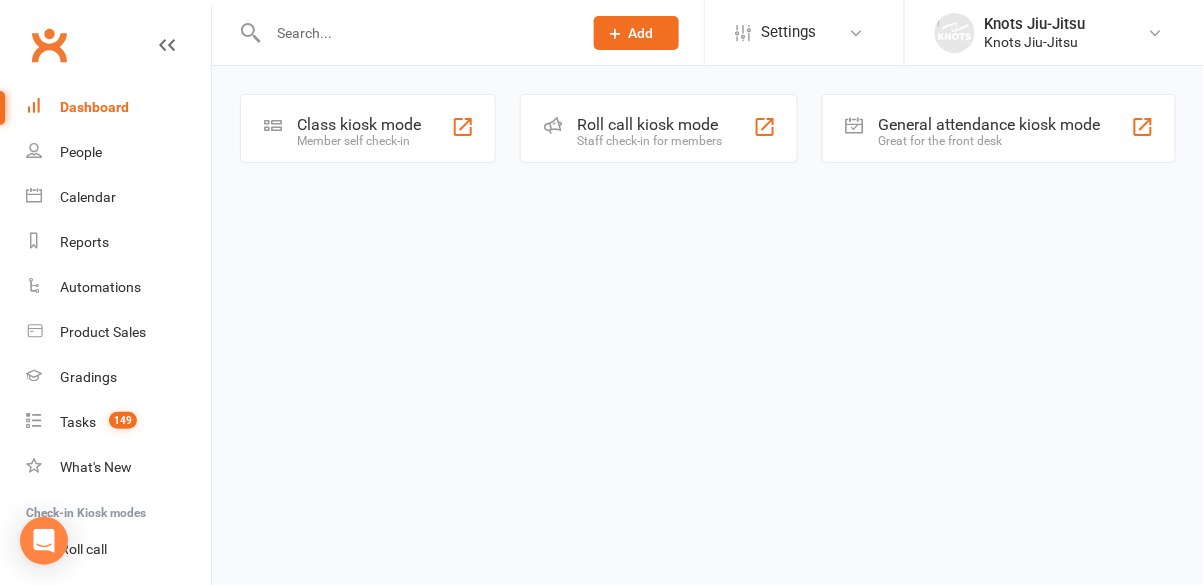click on "Member self check-in" at bounding box center (359, 141) 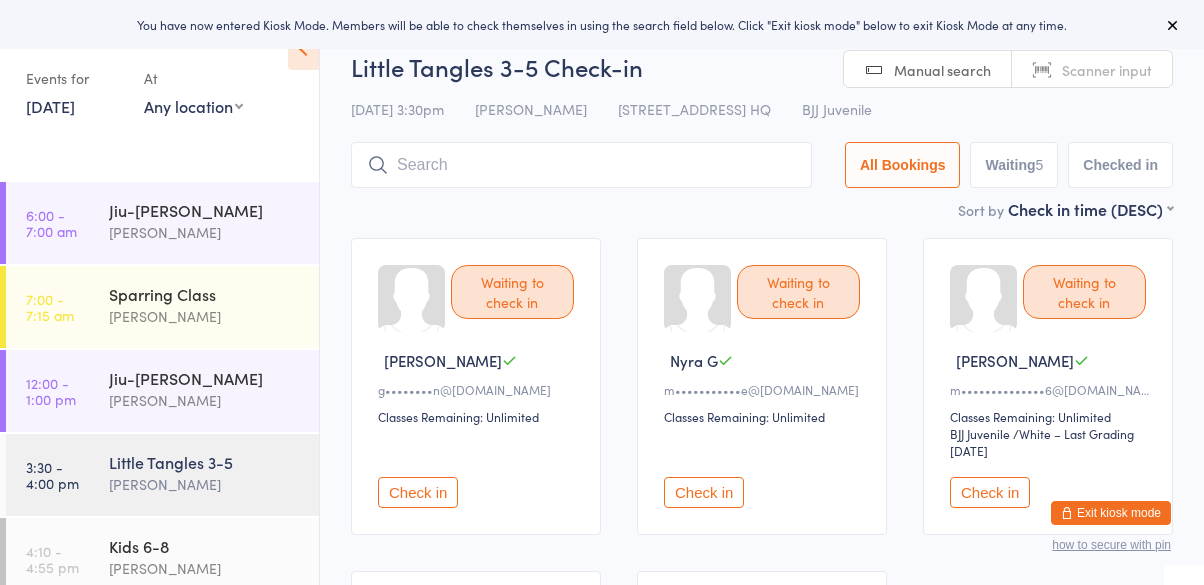 scroll, scrollTop: 0, scrollLeft: 0, axis: both 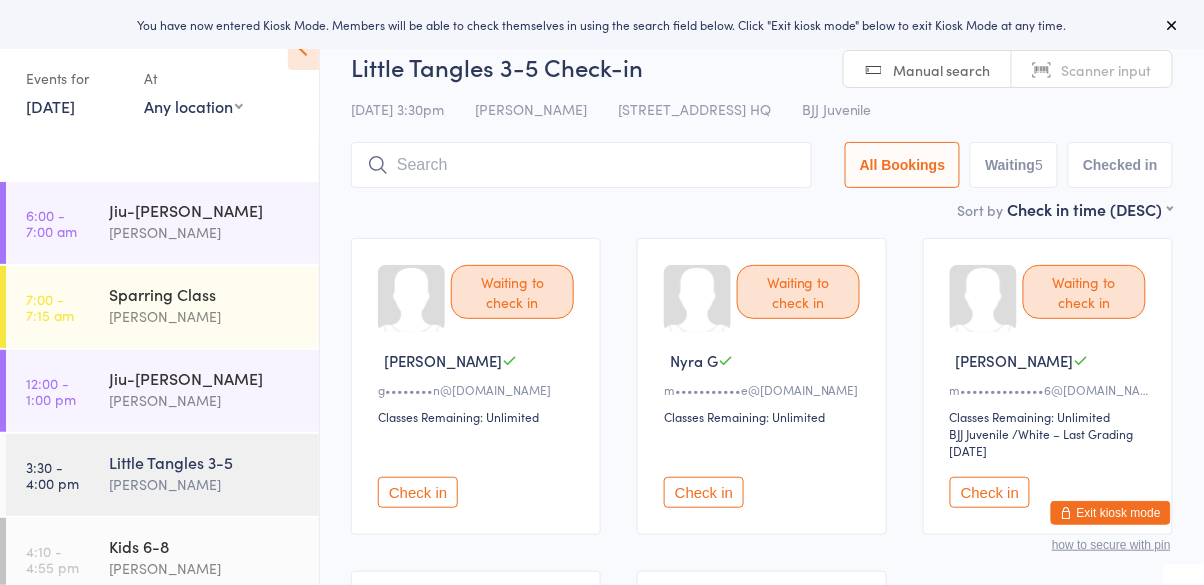 click on "Check in" at bounding box center [418, 492] 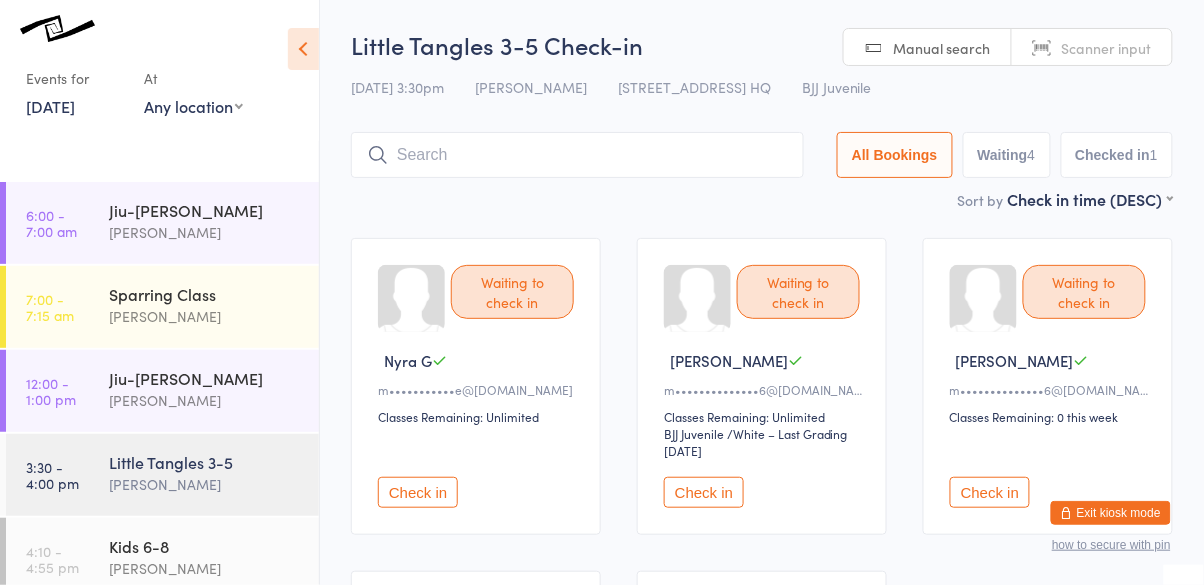 click on "Check in" at bounding box center (418, 492) 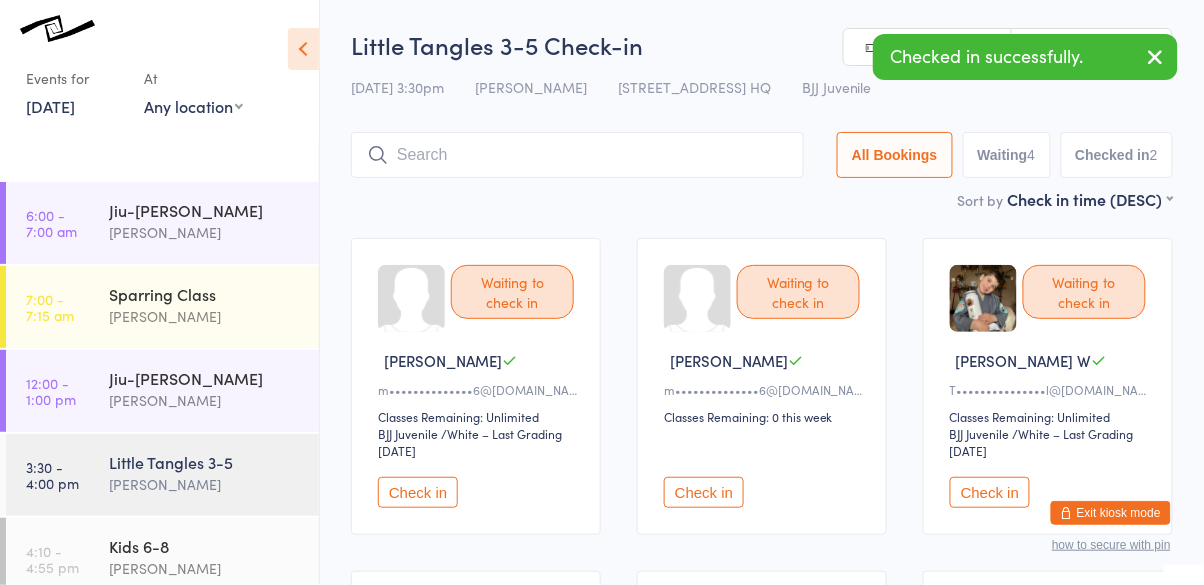click at bounding box center [577, 155] 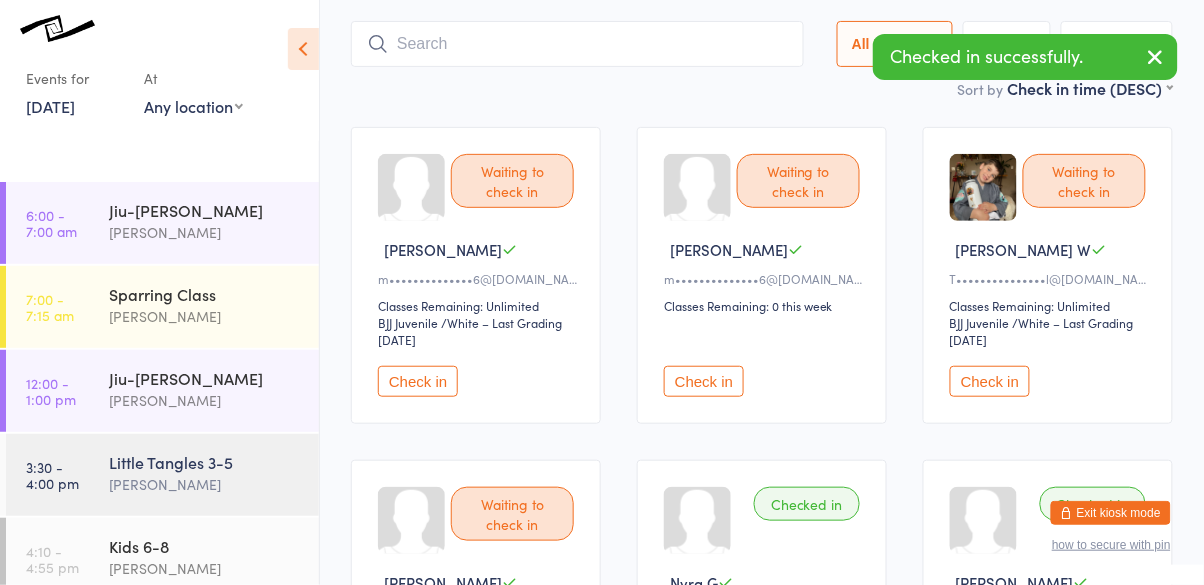 scroll, scrollTop: 133, scrollLeft: 0, axis: vertical 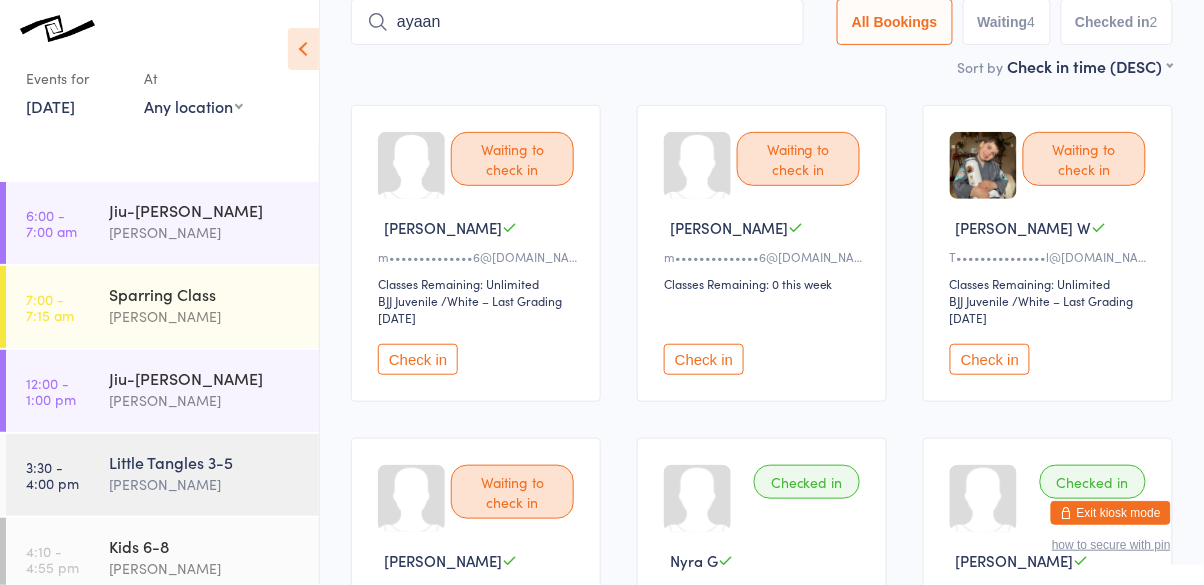type on "ayaan" 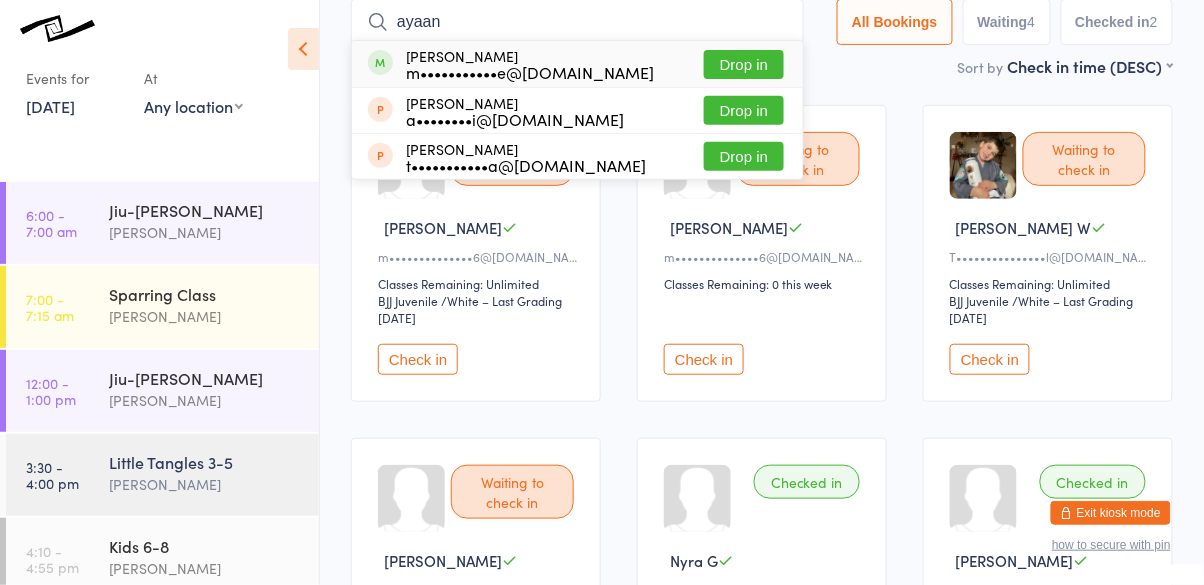 click on "Drop in" at bounding box center (744, 64) 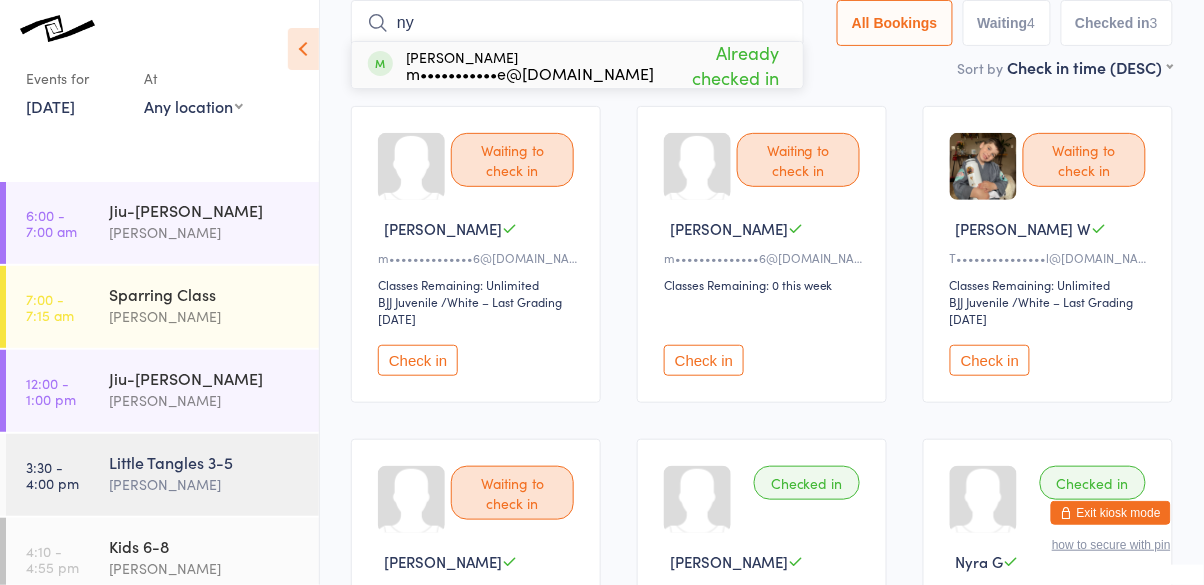 type on "n" 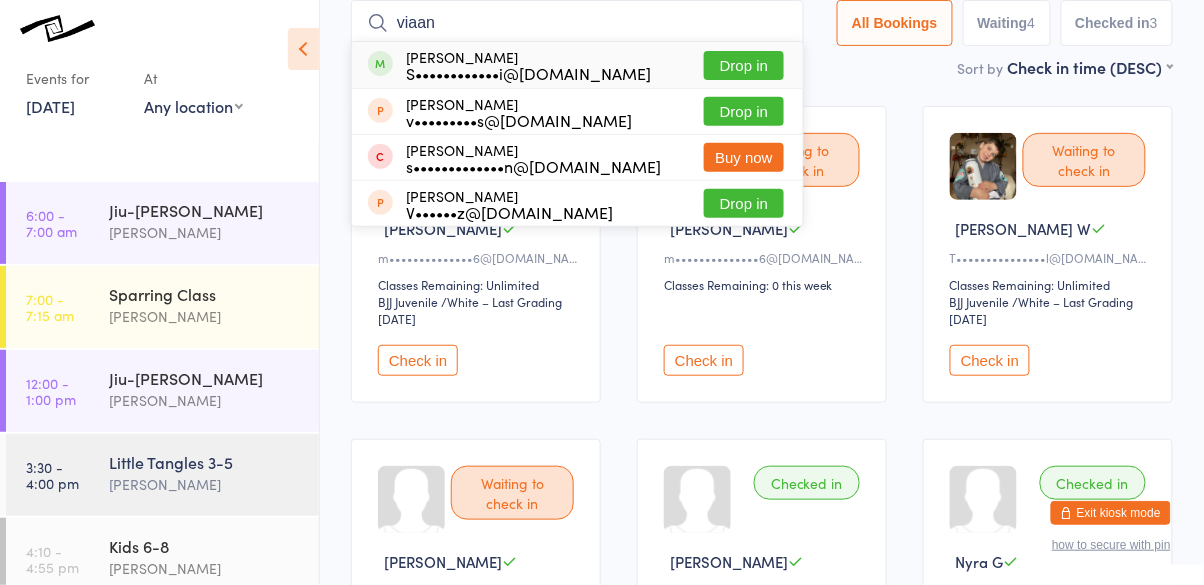 type on "viaan" 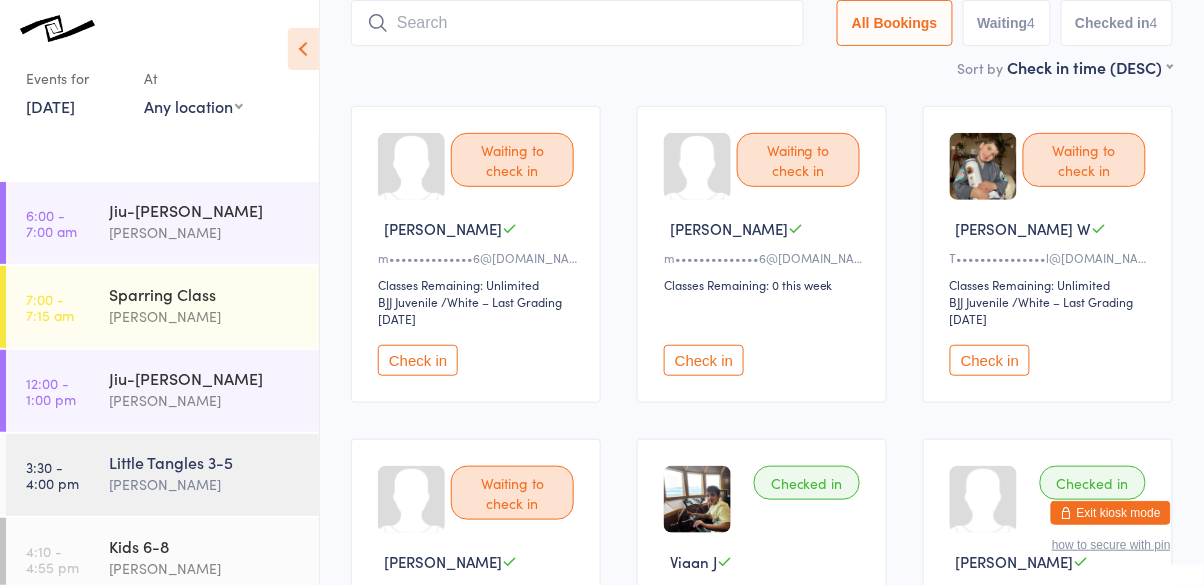 click on "Check in" at bounding box center [990, 360] 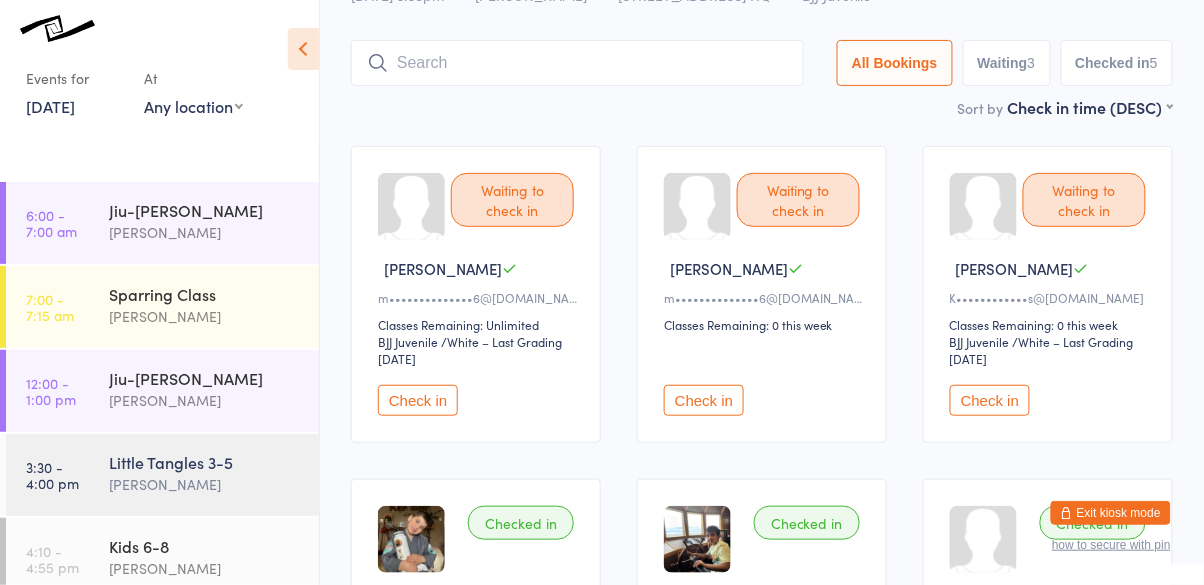 scroll, scrollTop: 90, scrollLeft: 0, axis: vertical 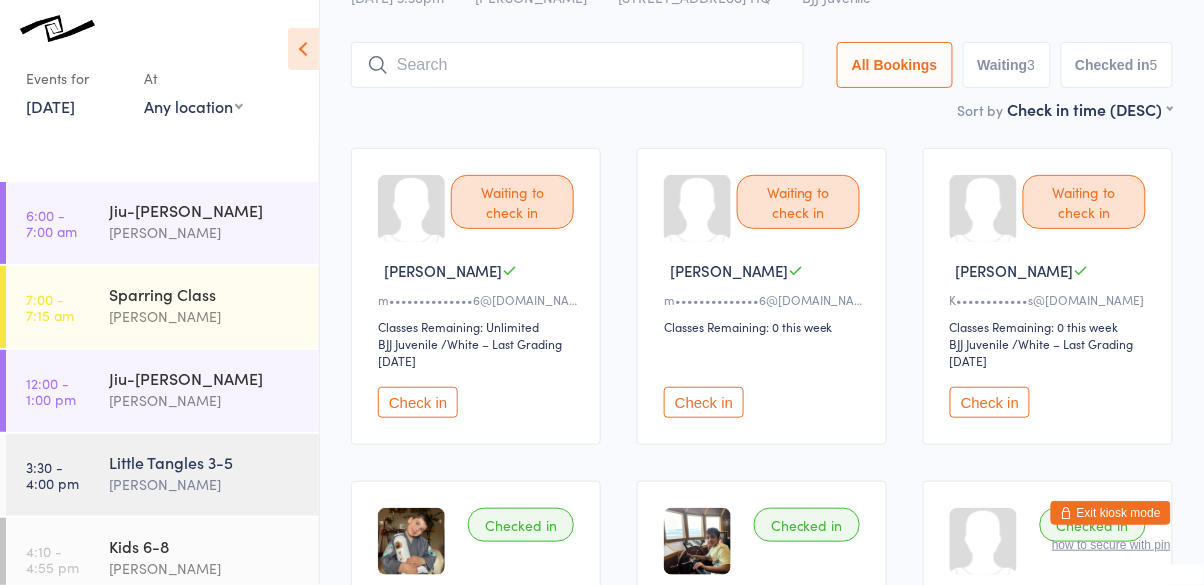 click on "Waiting to check in" at bounding box center (512, 202) 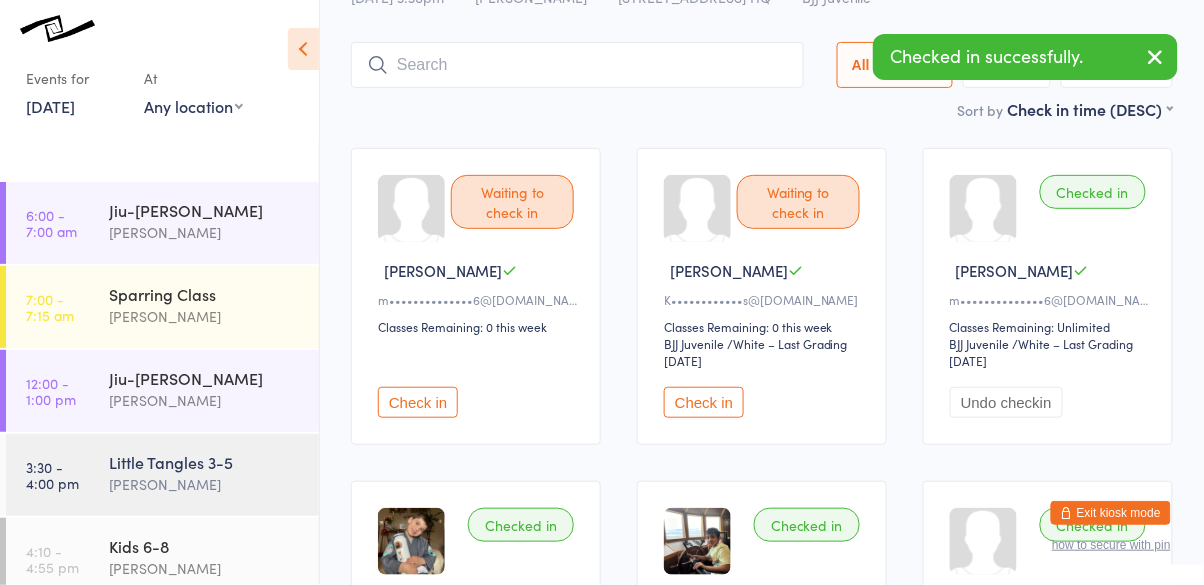 click on "Check in" at bounding box center [418, 402] 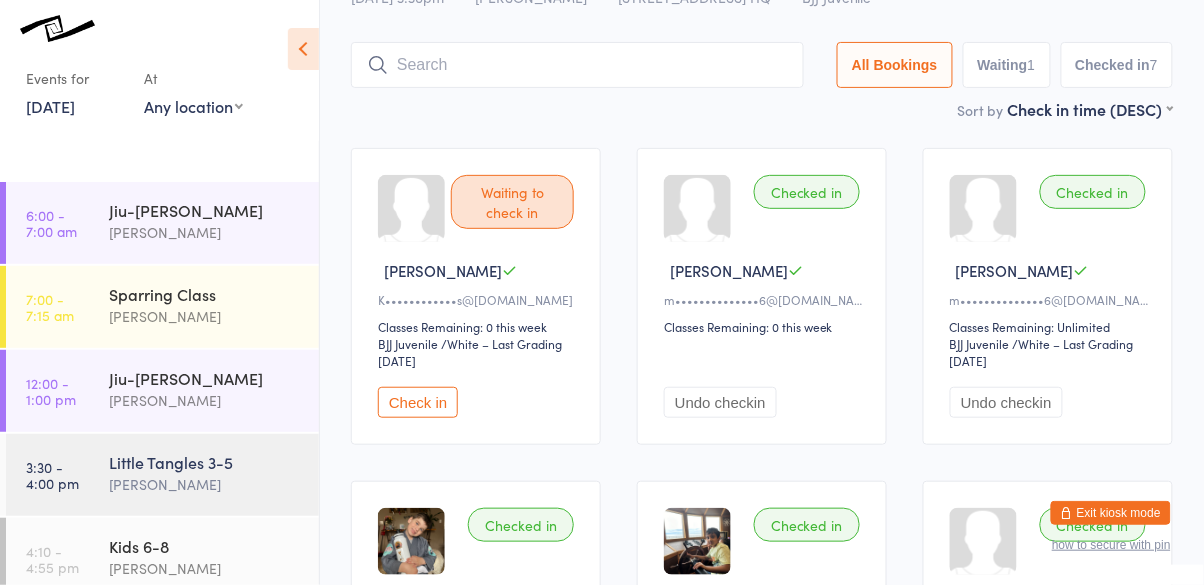 click at bounding box center (577, 65) 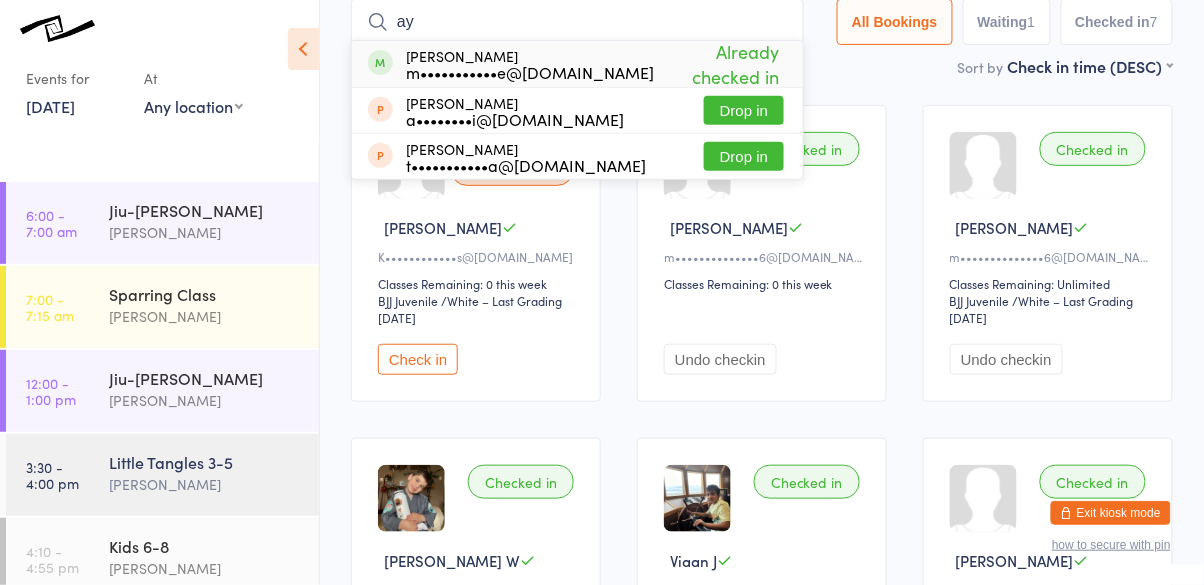scroll, scrollTop: 89, scrollLeft: 0, axis: vertical 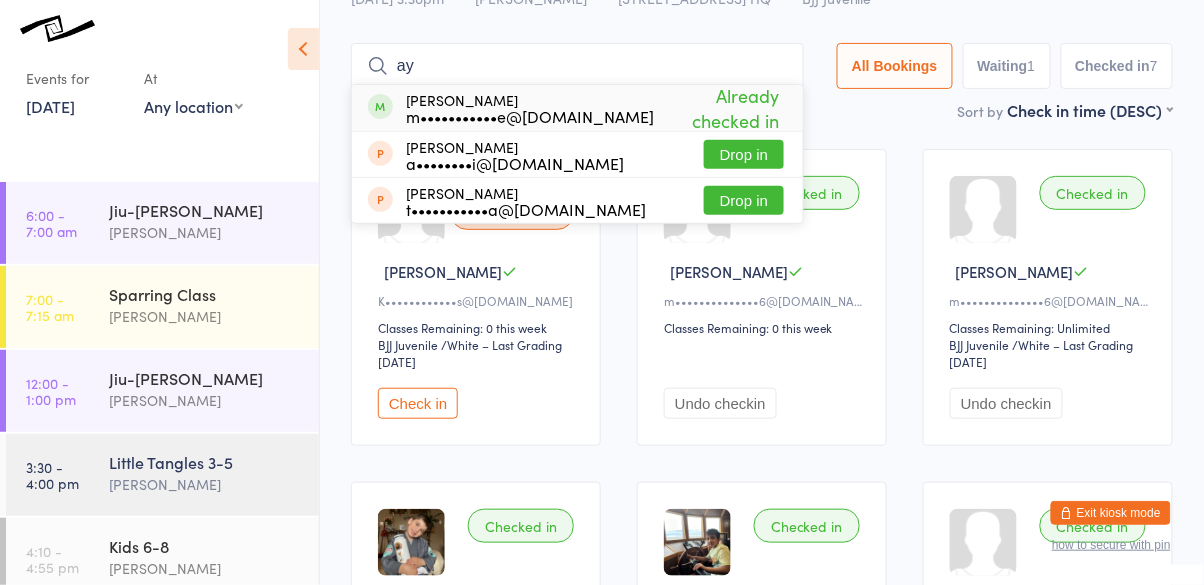 type on "a" 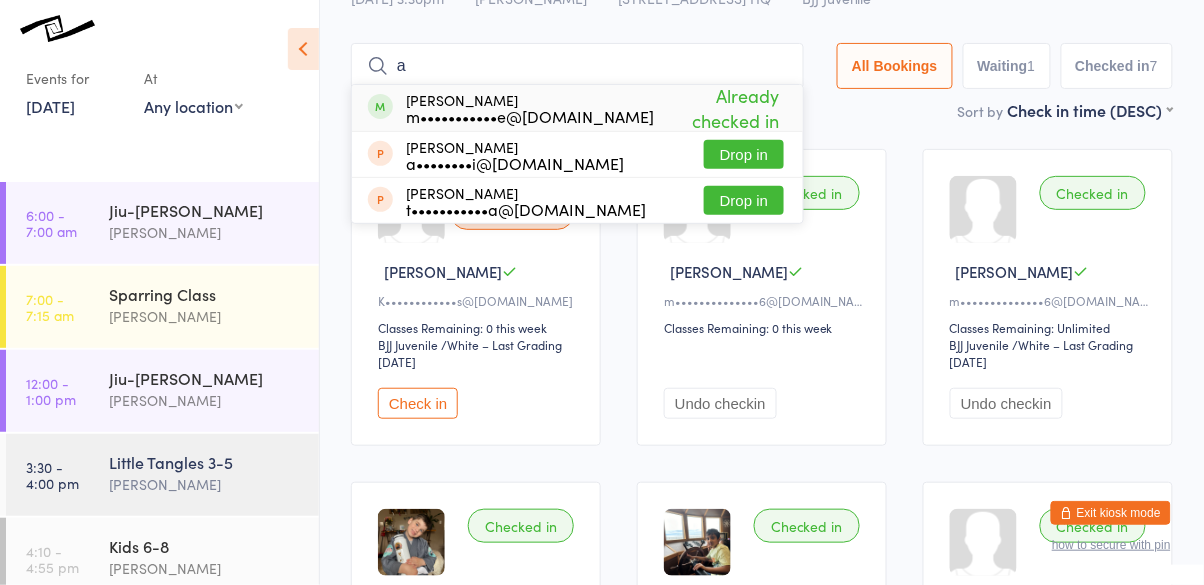 scroll, scrollTop: 0, scrollLeft: 0, axis: both 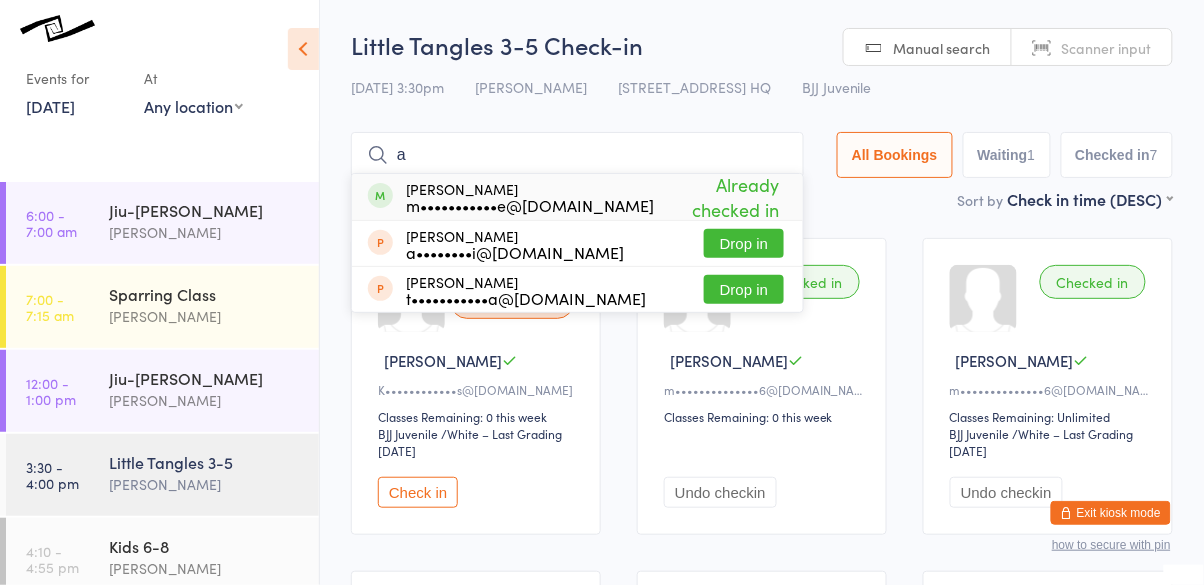 type 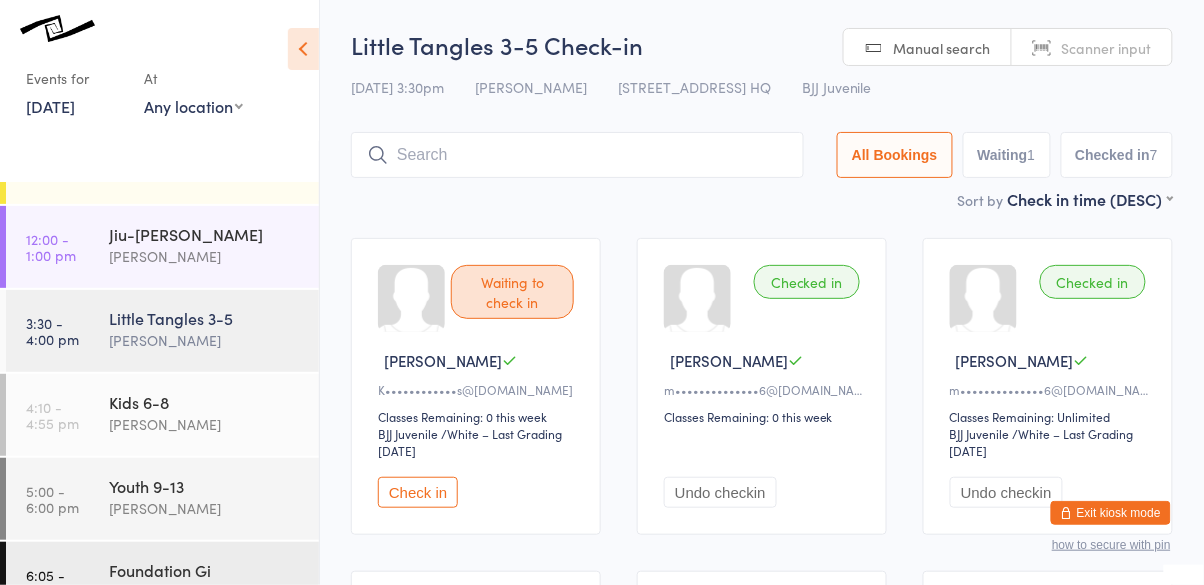 scroll, scrollTop: 147, scrollLeft: 0, axis: vertical 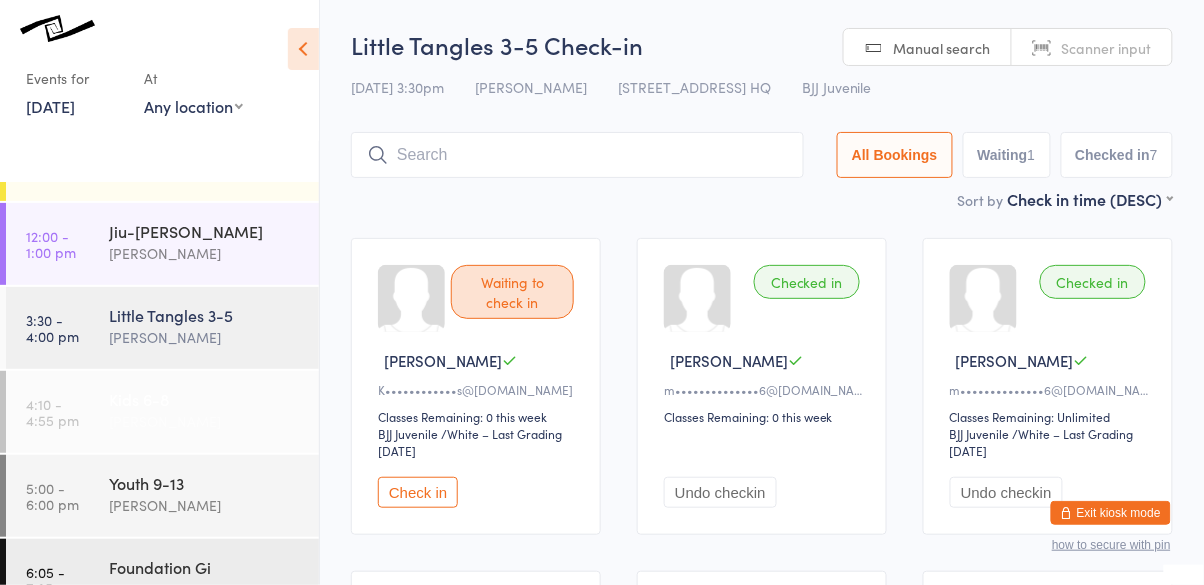 click on "4:10 - 4:55 pm" at bounding box center [52, 412] 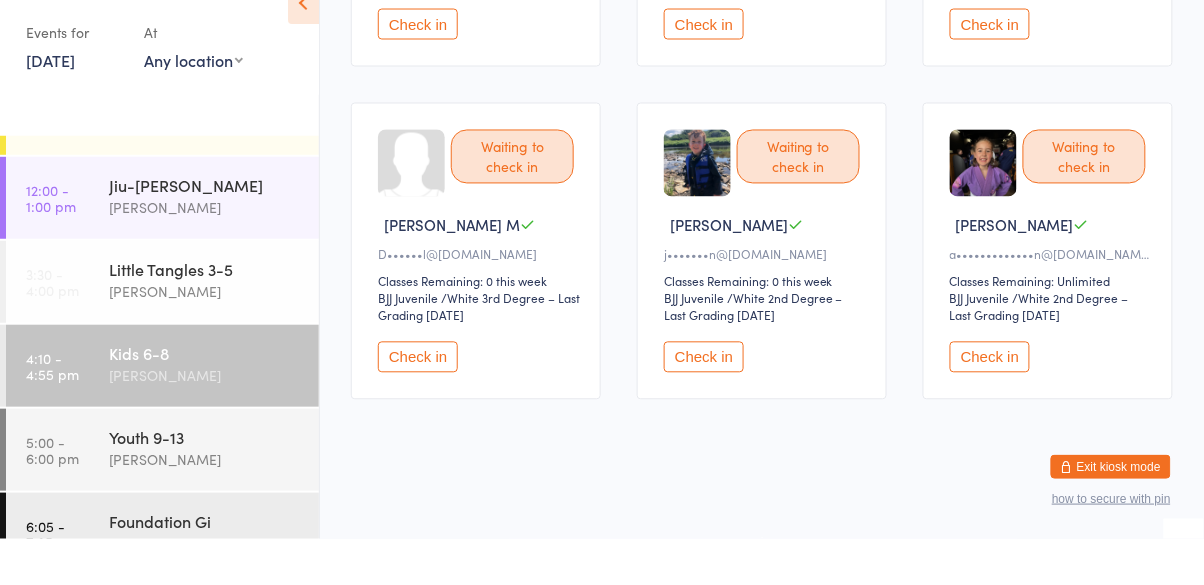scroll, scrollTop: 758, scrollLeft: 0, axis: vertical 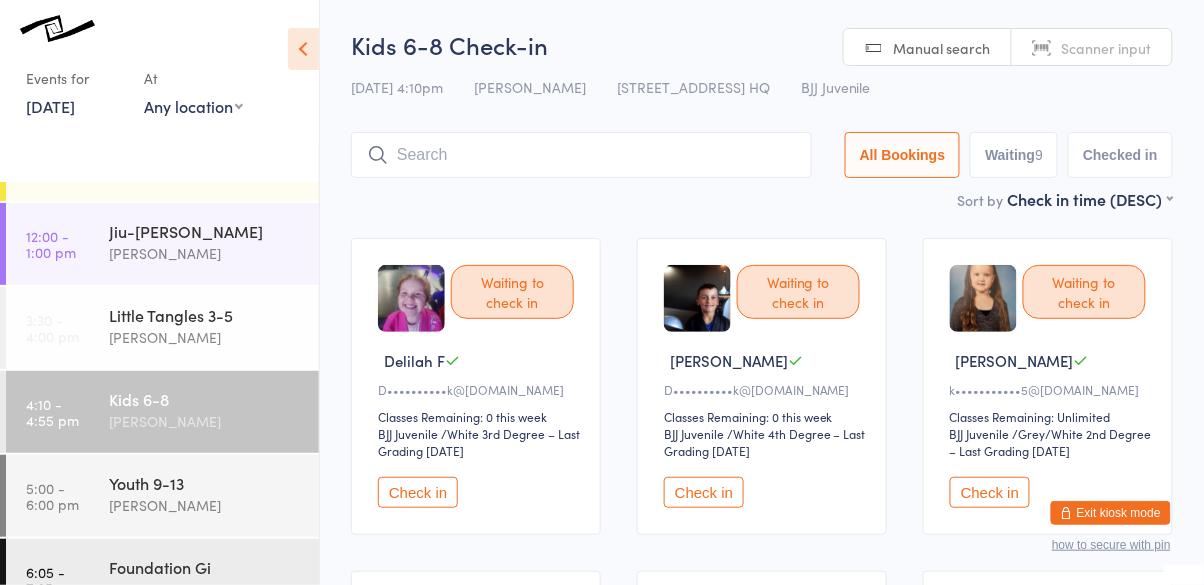 click at bounding box center [581, 155] 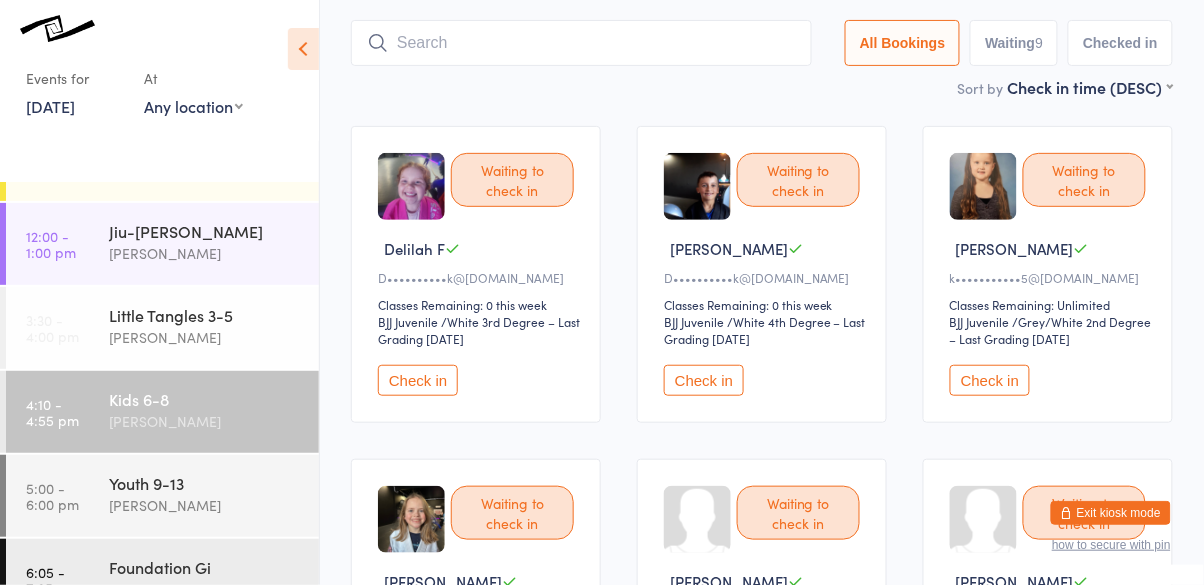 scroll, scrollTop: 133, scrollLeft: 0, axis: vertical 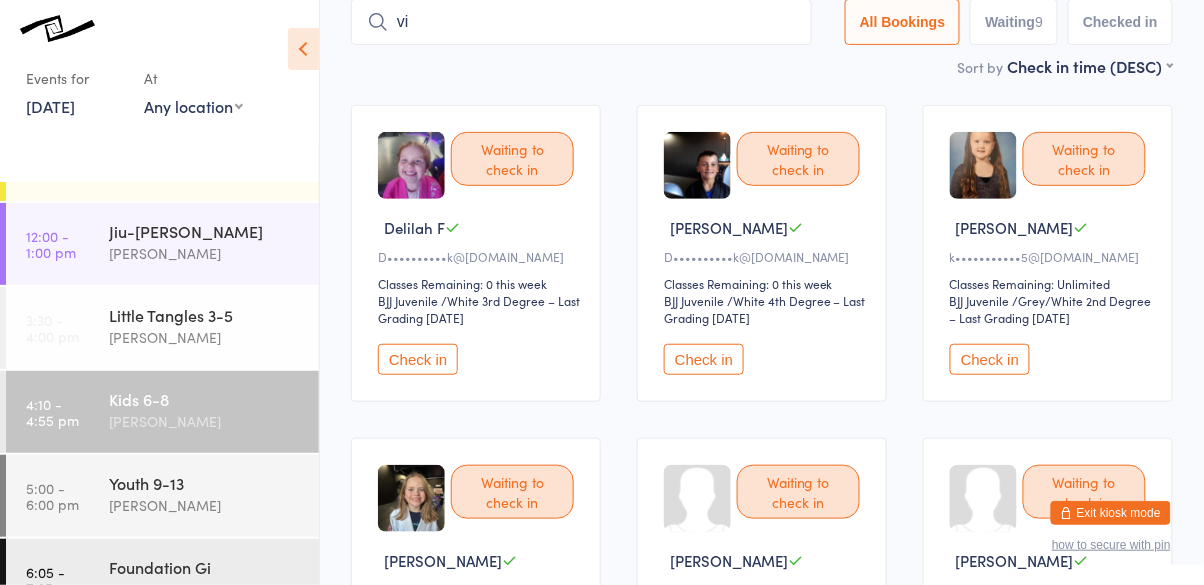 type on "v" 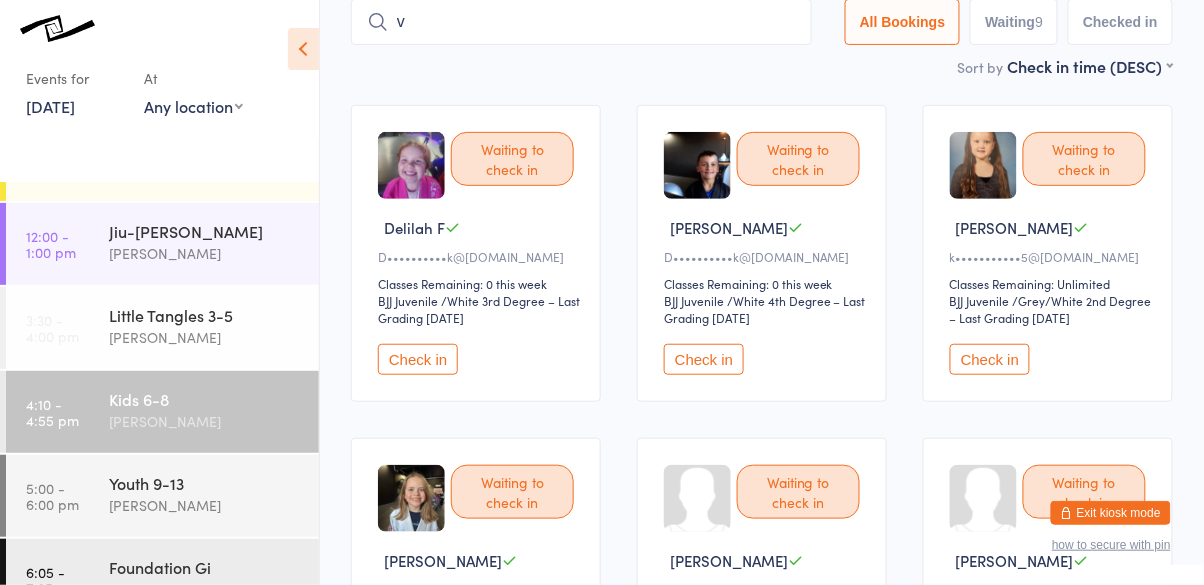scroll, scrollTop: 25, scrollLeft: 0, axis: vertical 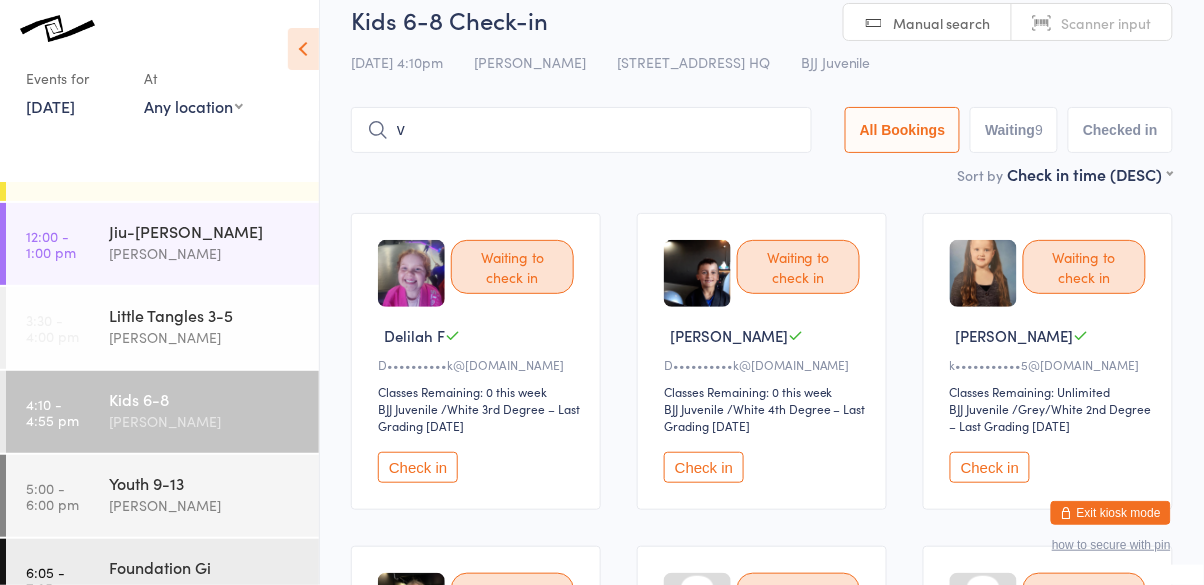 type 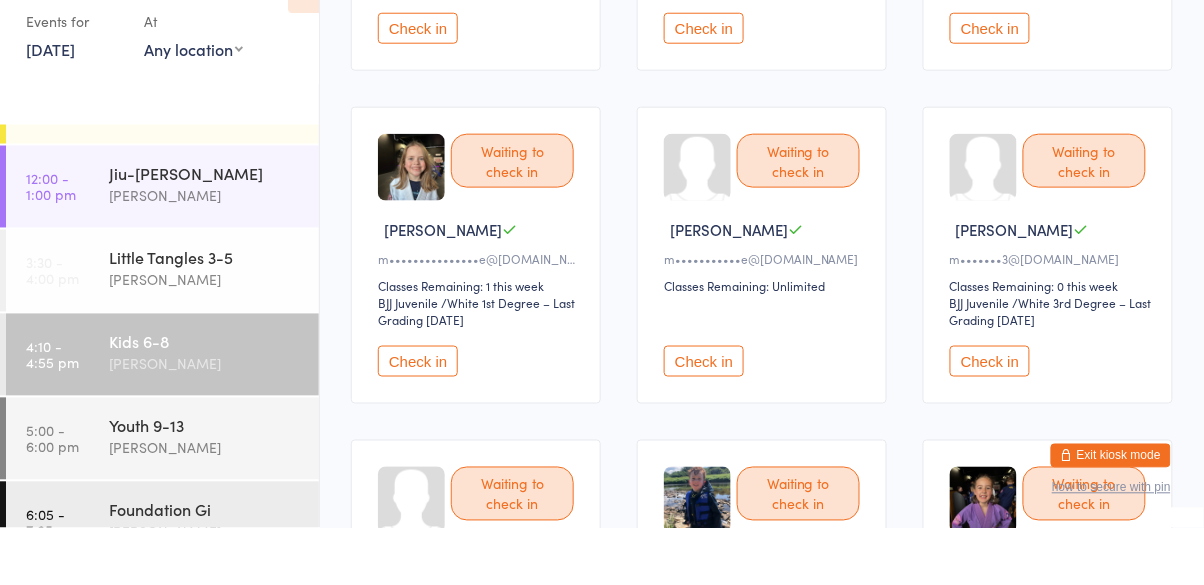 scroll, scrollTop: 407, scrollLeft: 0, axis: vertical 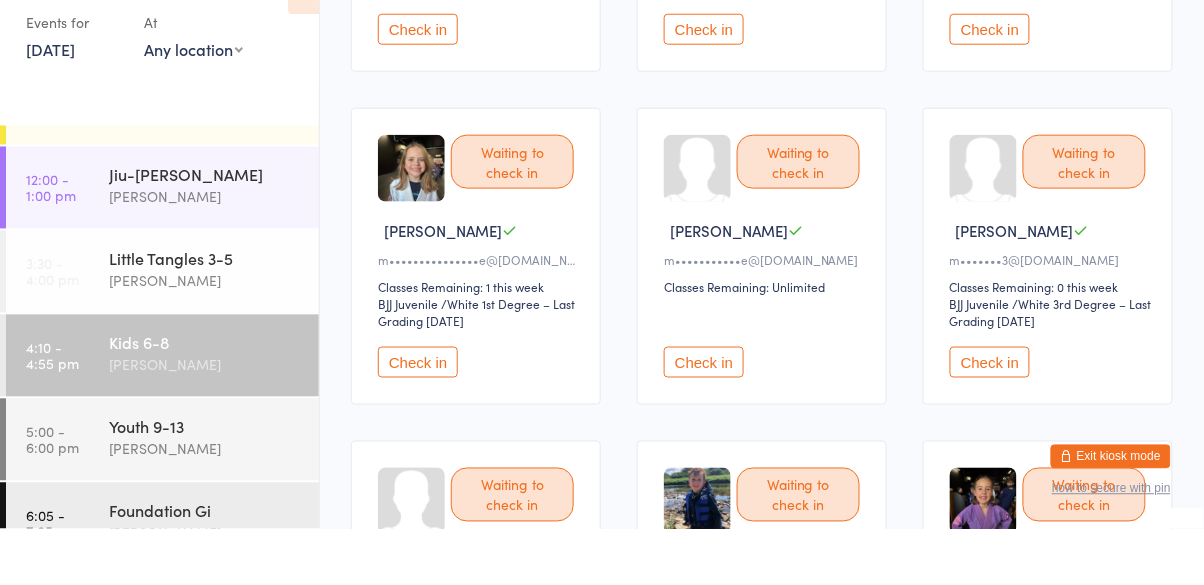 click on "Check in" at bounding box center (704, 418) 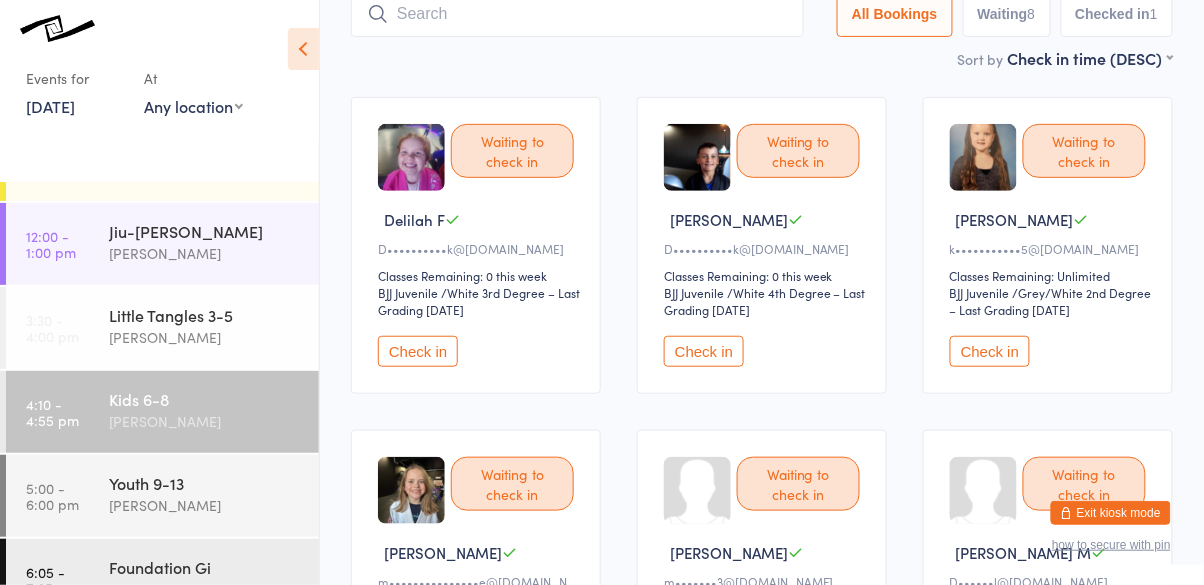 scroll, scrollTop: 143, scrollLeft: 0, axis: vertical 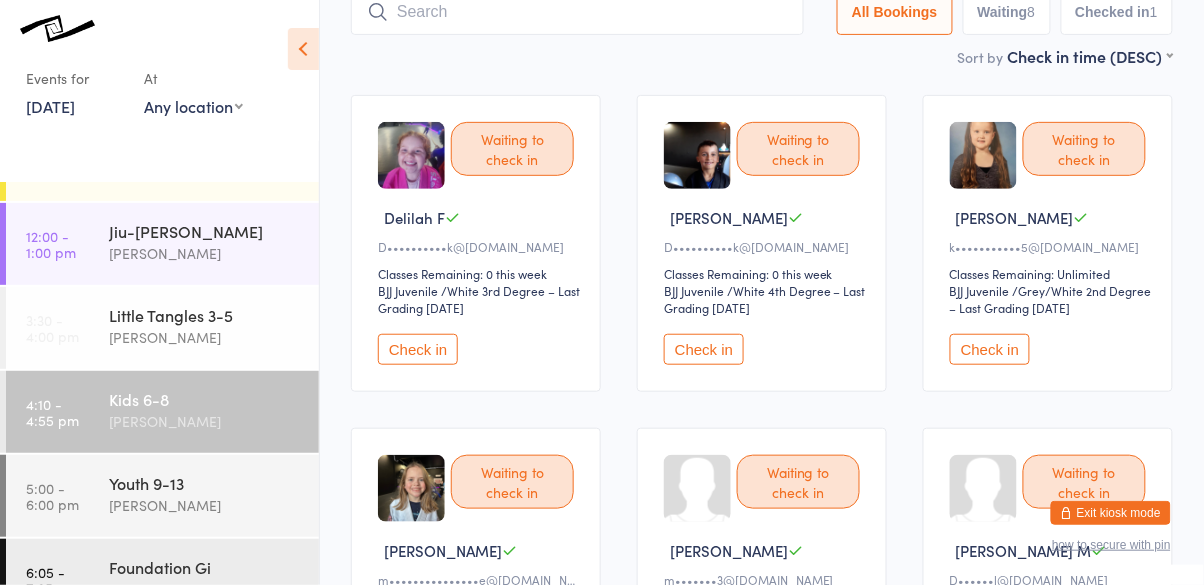 click on "Check in" at bounding box center (990, 349) 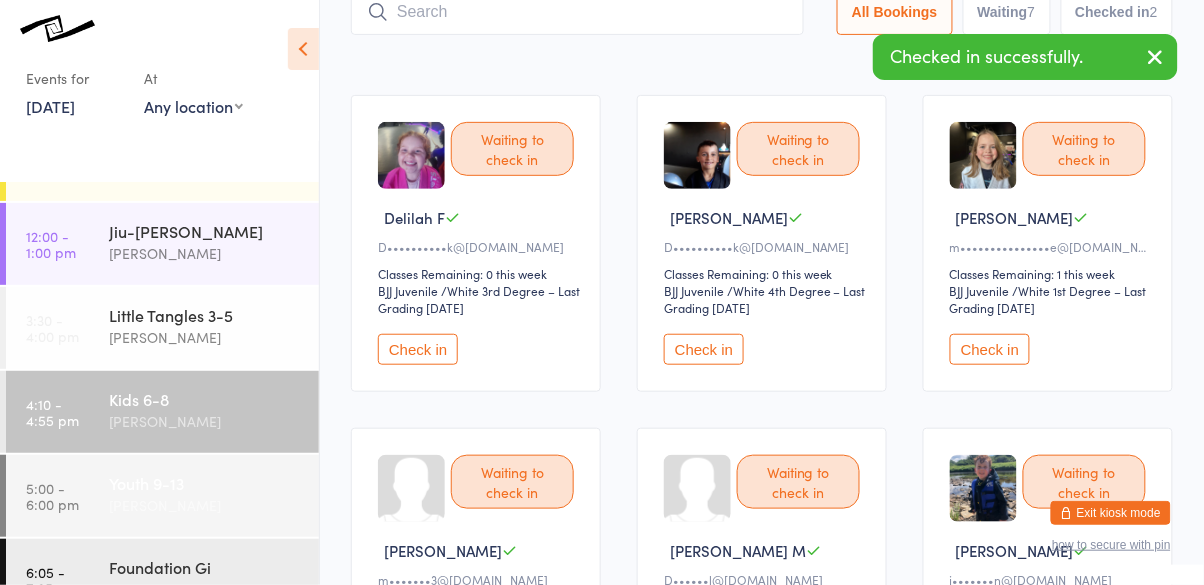 click on "Youth 9-13" at bounding box center [205, 483] 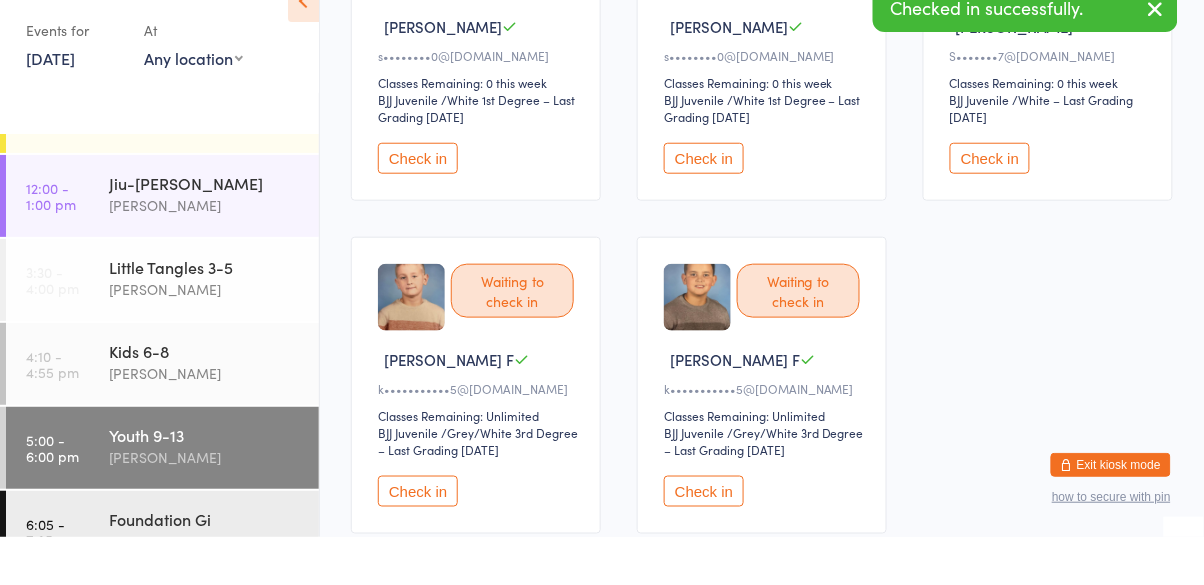 scroll, scrollTop: 424, scrollLeft: 0, axis: vertical 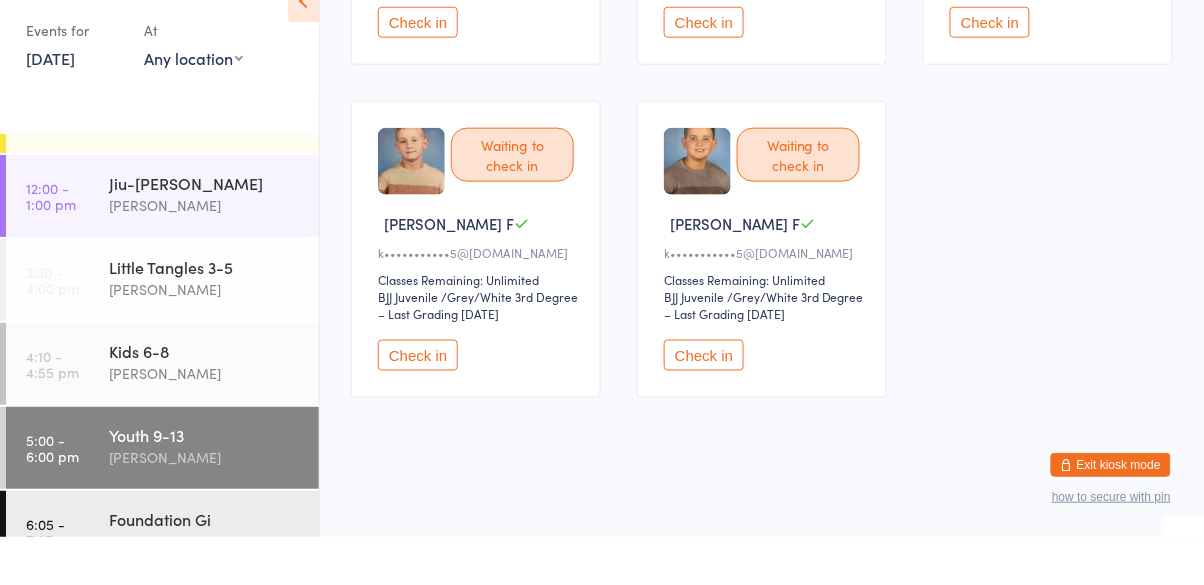 click on "Check in" at bounding box center (418, 403) 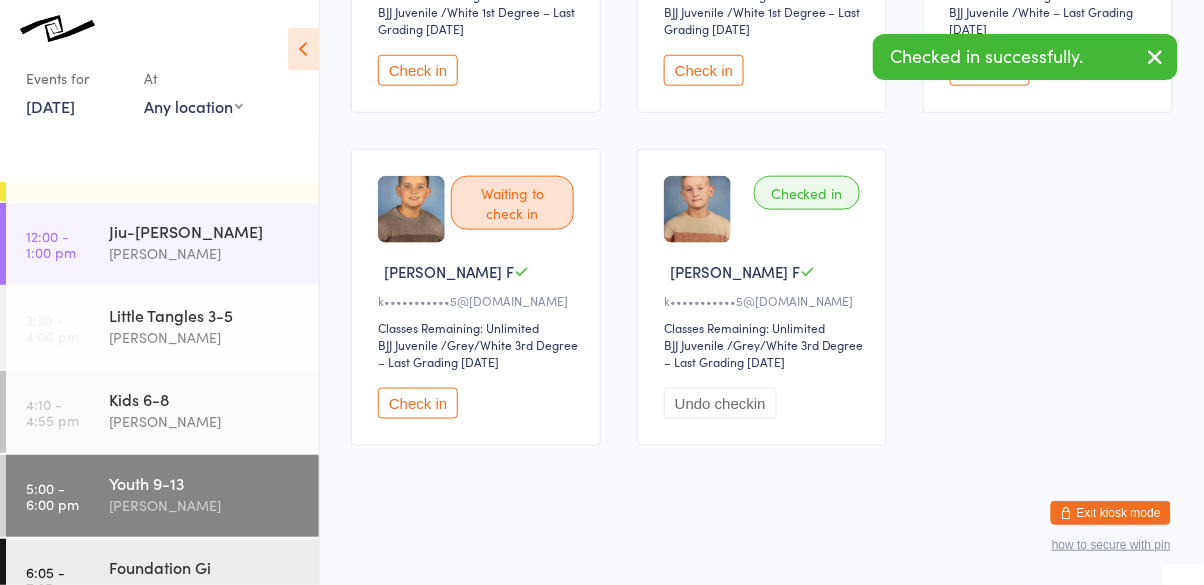 click on "Check in" at bounding box center [418, 403] 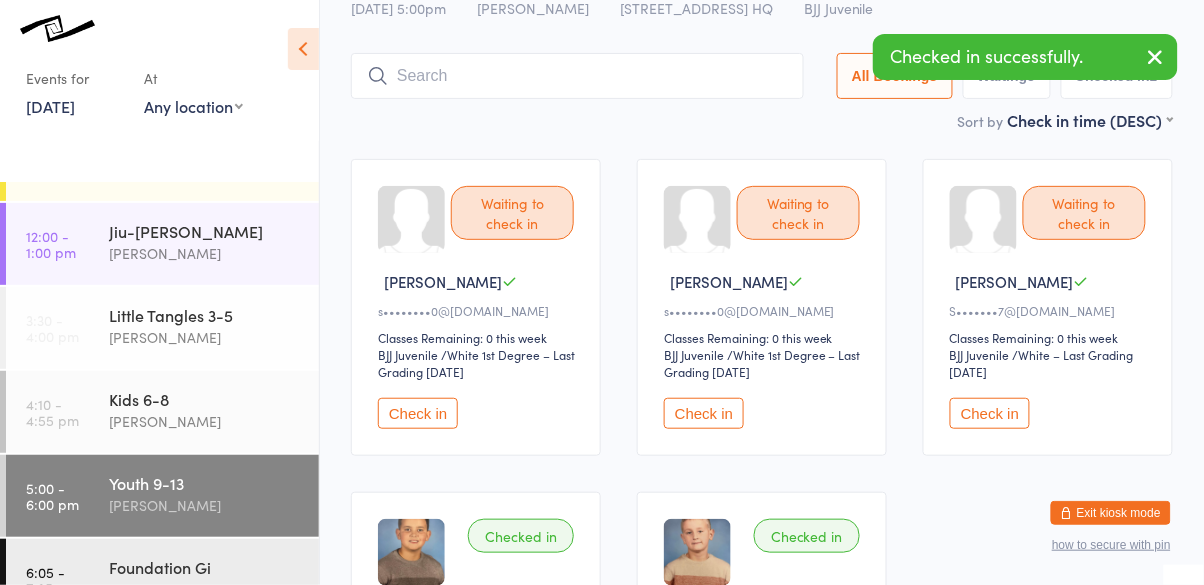 scroll, scrollTop: 0, scrollLeft: 0, axis: both 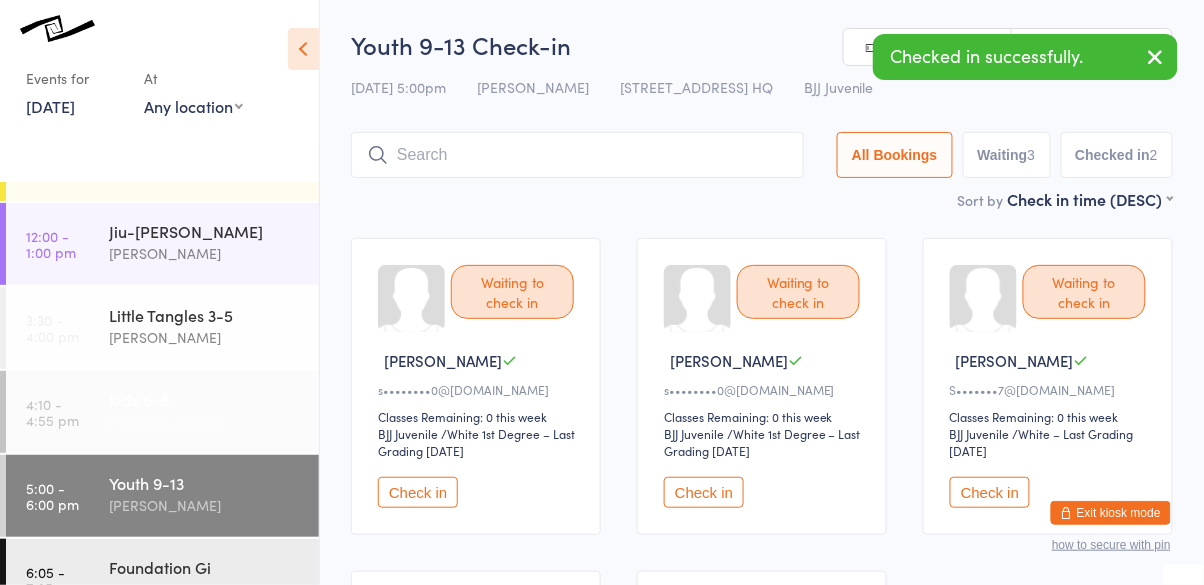 click on "[PERSON_NAME]" at bounding box center [205, 421] 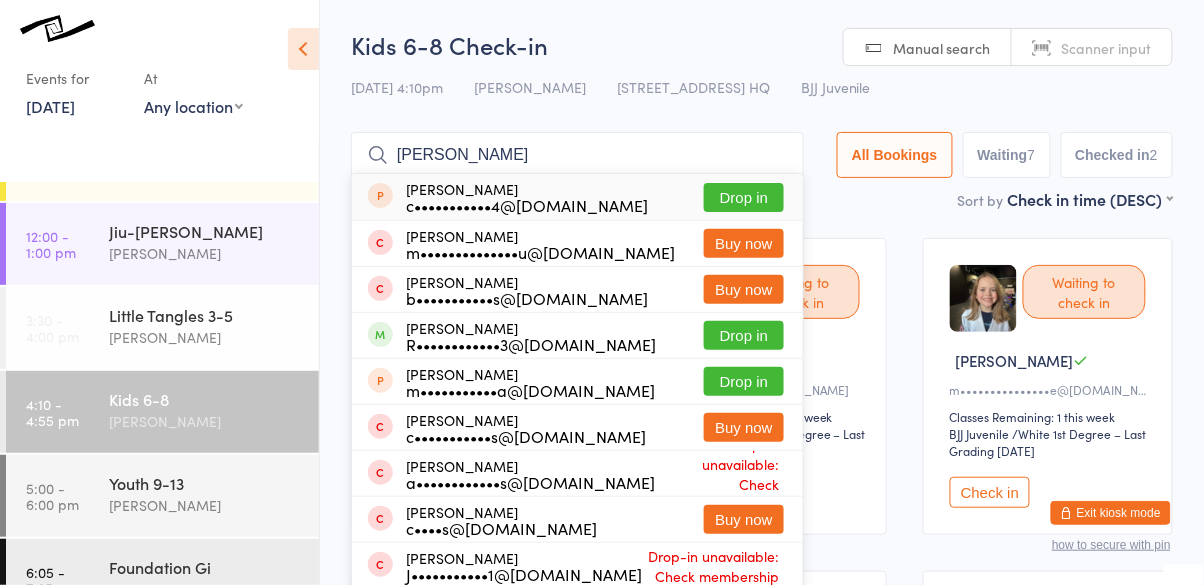 type on "[PERSON_NAME]" 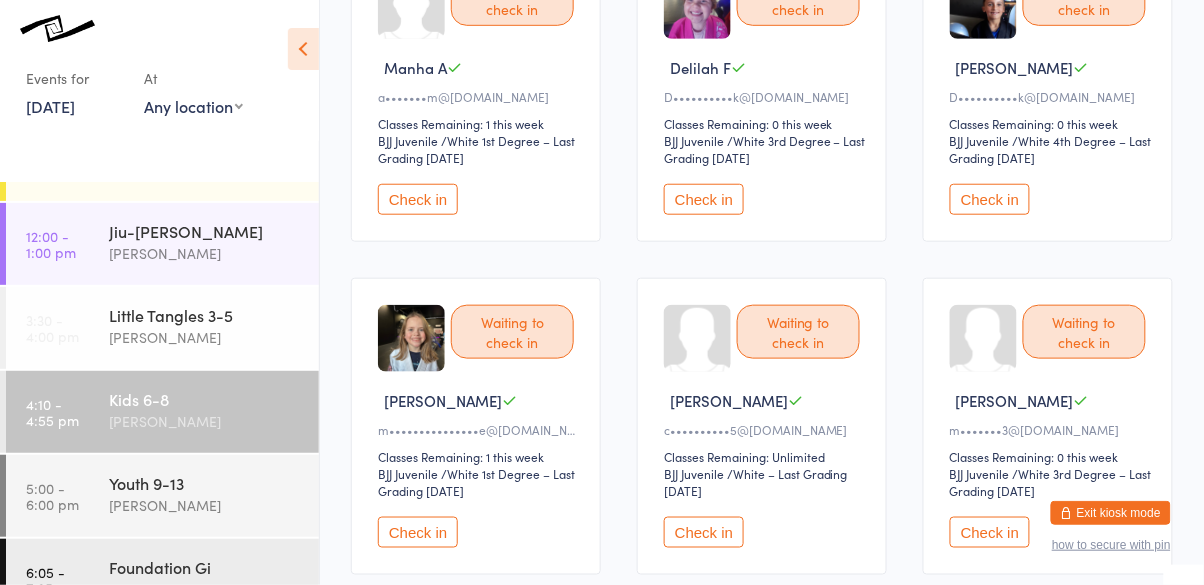 scroll, scrollTop: 320, scrollLeft: 0, axis: vertical 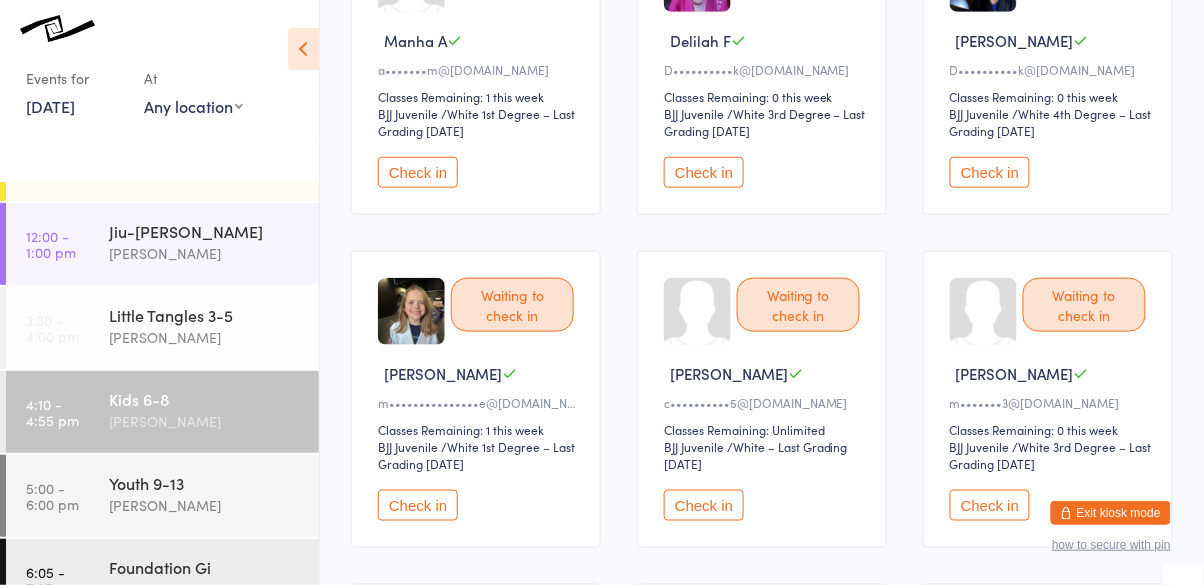 click on "Check in" at bounding box center [418, 505] 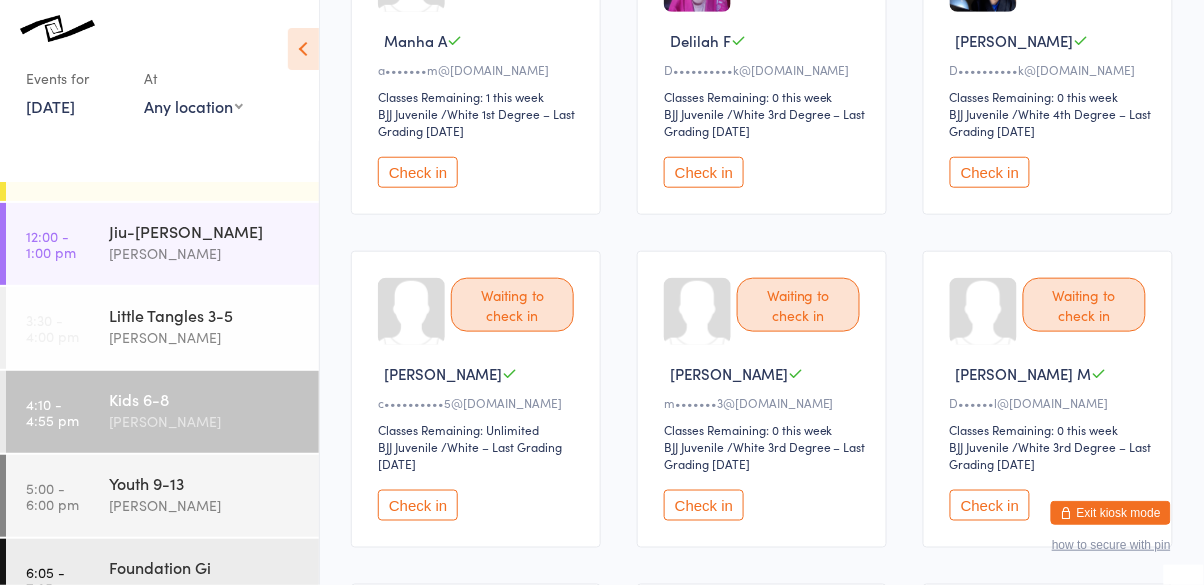 click on "Kids 6-8 [PERSON_NAME]" at bounding box center (214, 410) 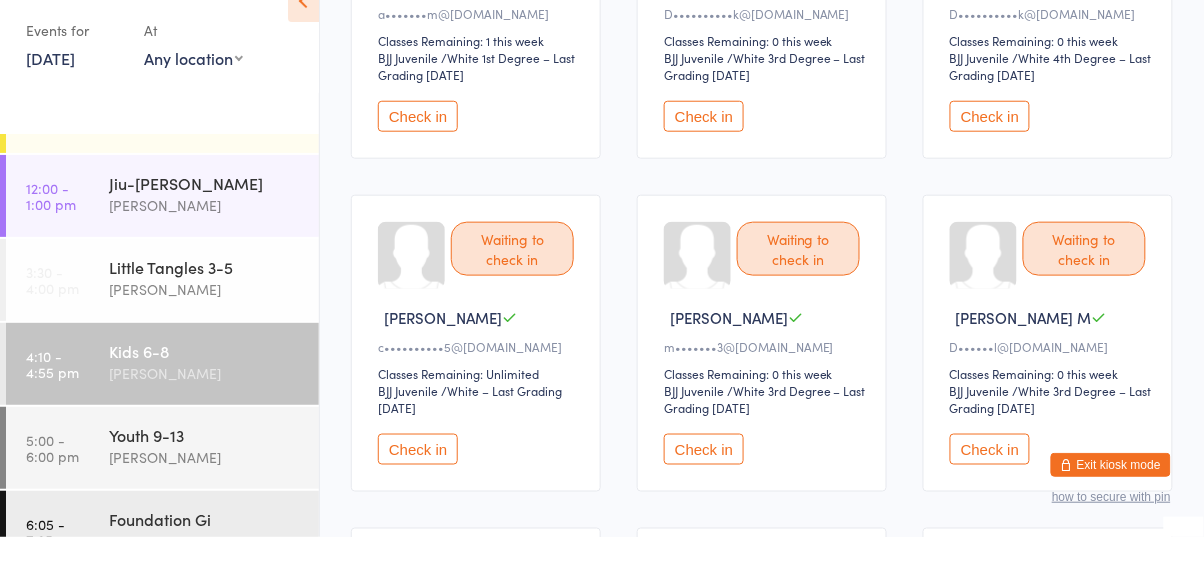 scroll, scrollTop: 340, scrollLeft: 0, axis: vertical 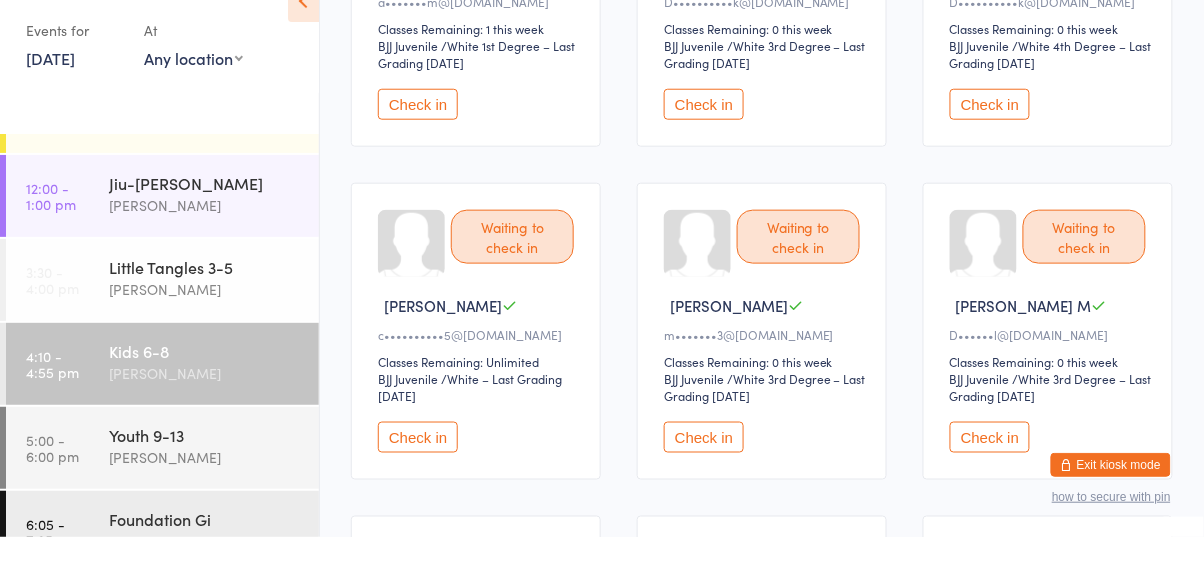 click on "Check in" at bounding box center [418, 485] 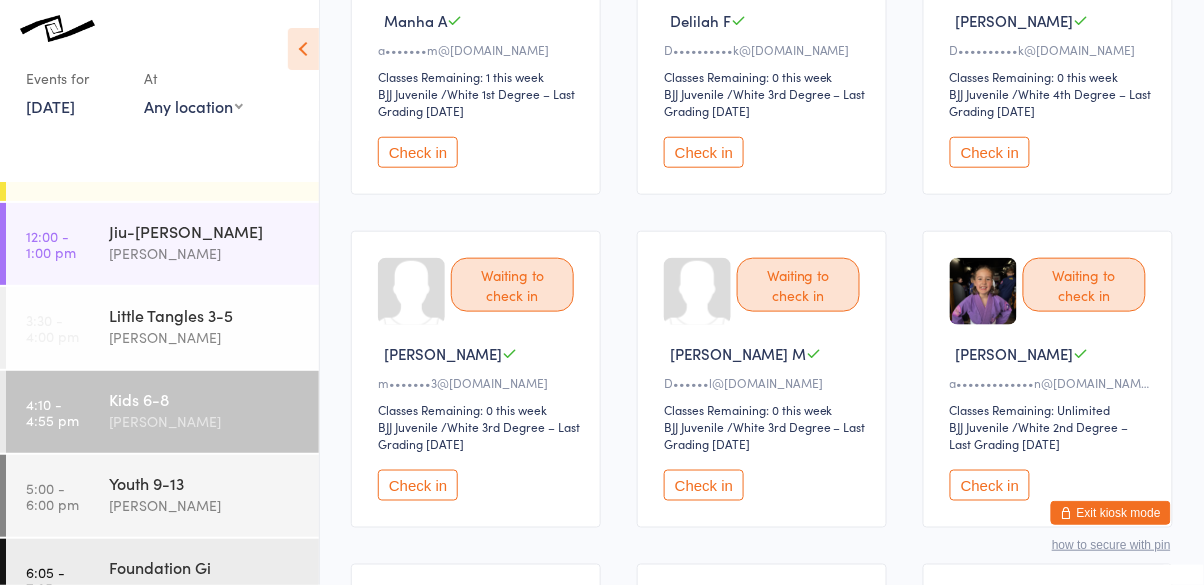click on "Check in" at bounding box center [418, 152] 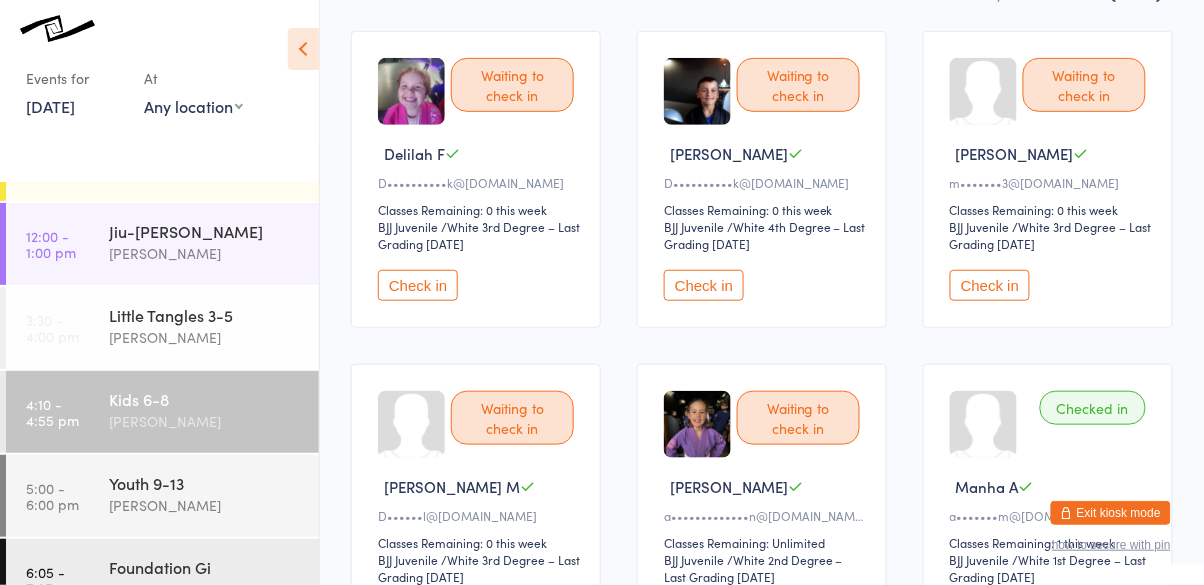 scroll, scrollTop: 212, scrollLeft: 0, axis: vertical 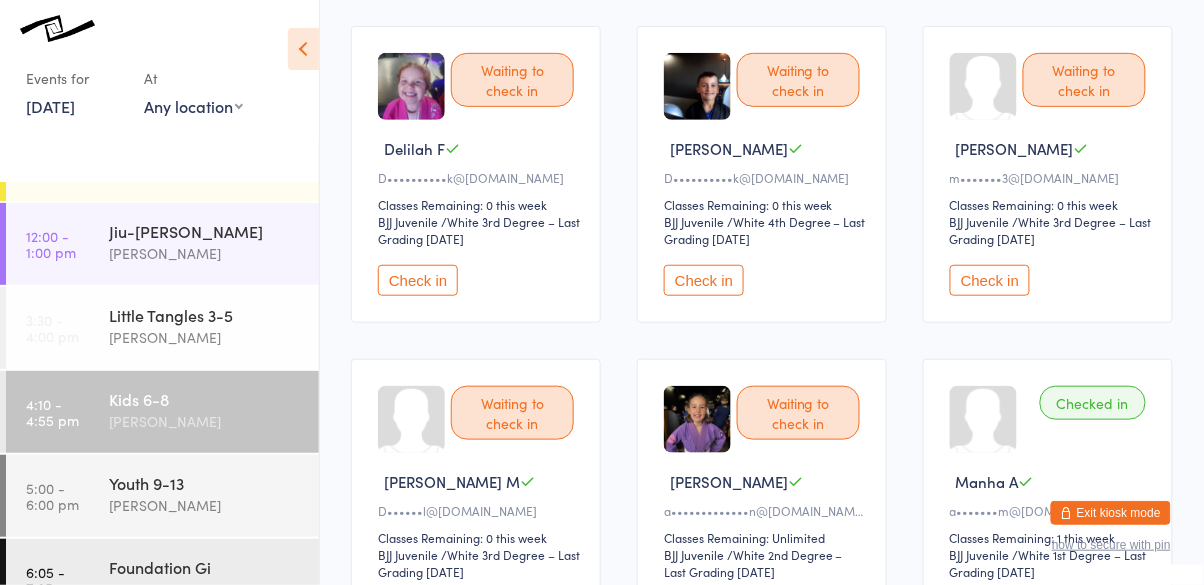 click at bounding box center [3, 412] 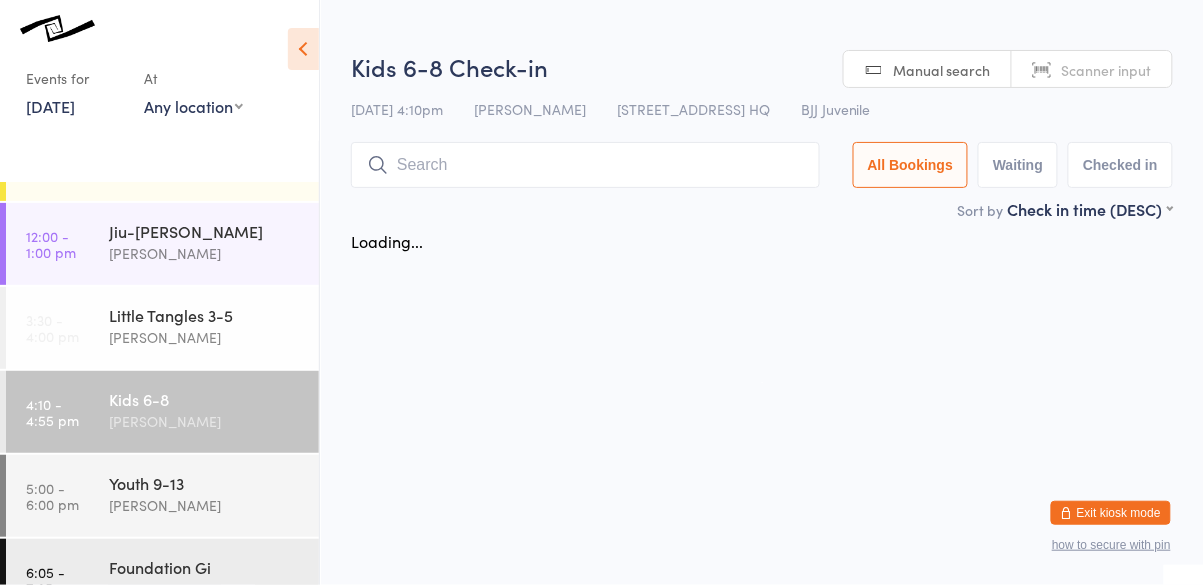 scroll, scrollTop: 0, scrollLeft: 0, axis: both 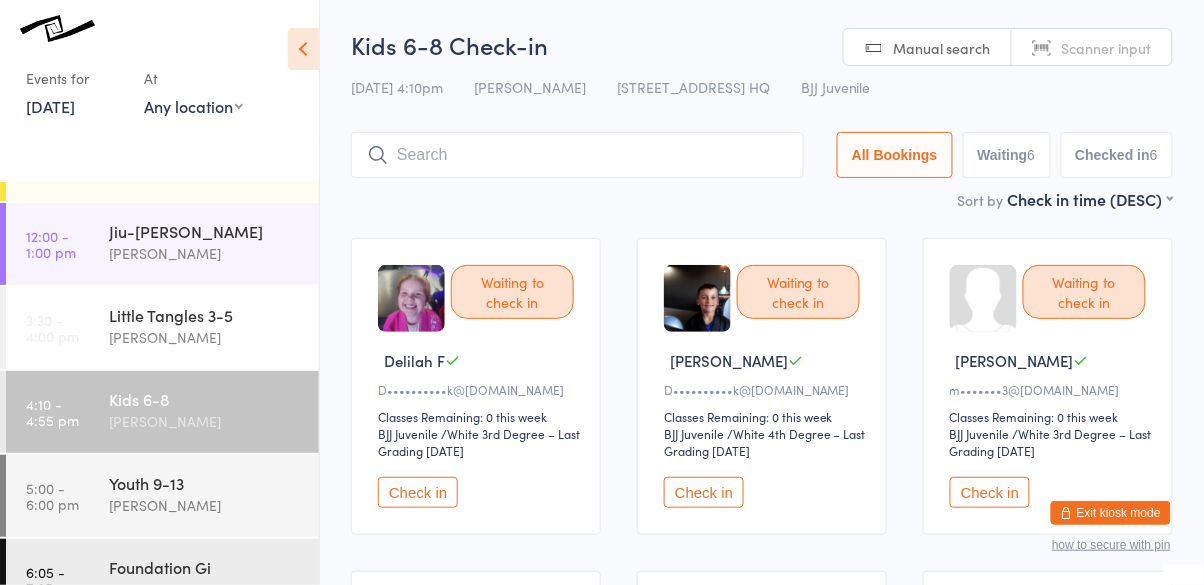 click on "Kids 6-8 Check-in" at bounding box center [762, 44] 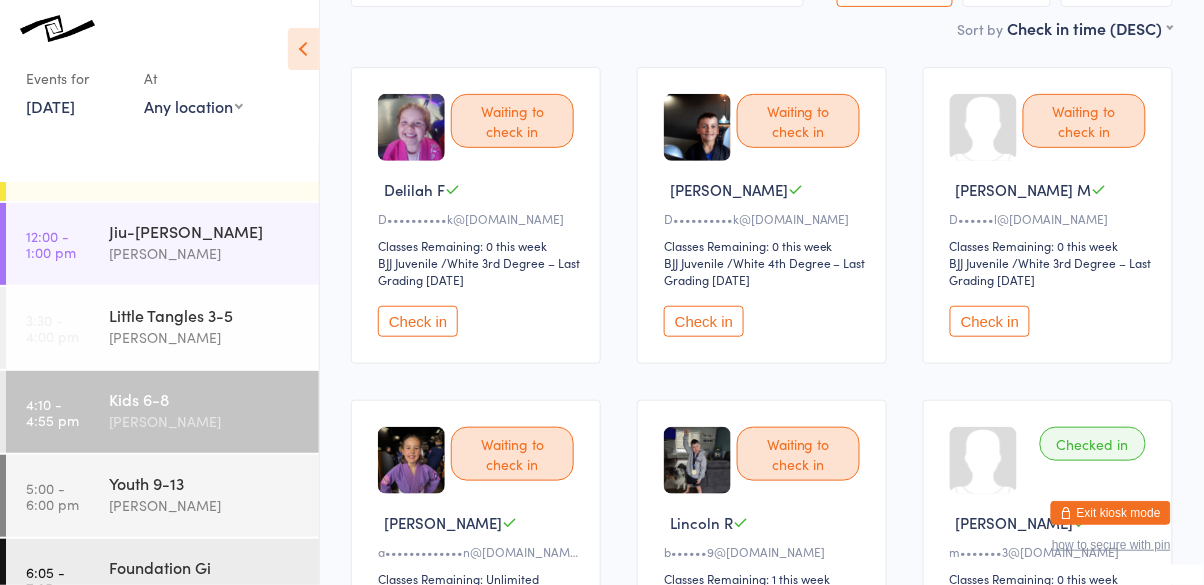scroll, scrollTop: 0, scrollLeft: 0, axis: both 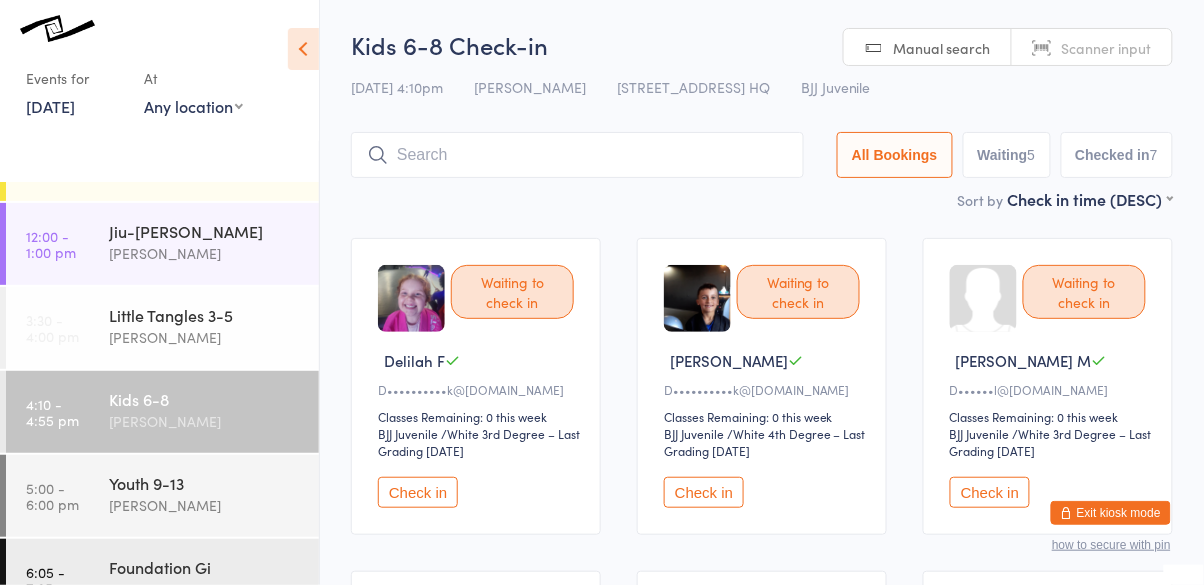 click on "Check in" at bounding box center (990, 492) 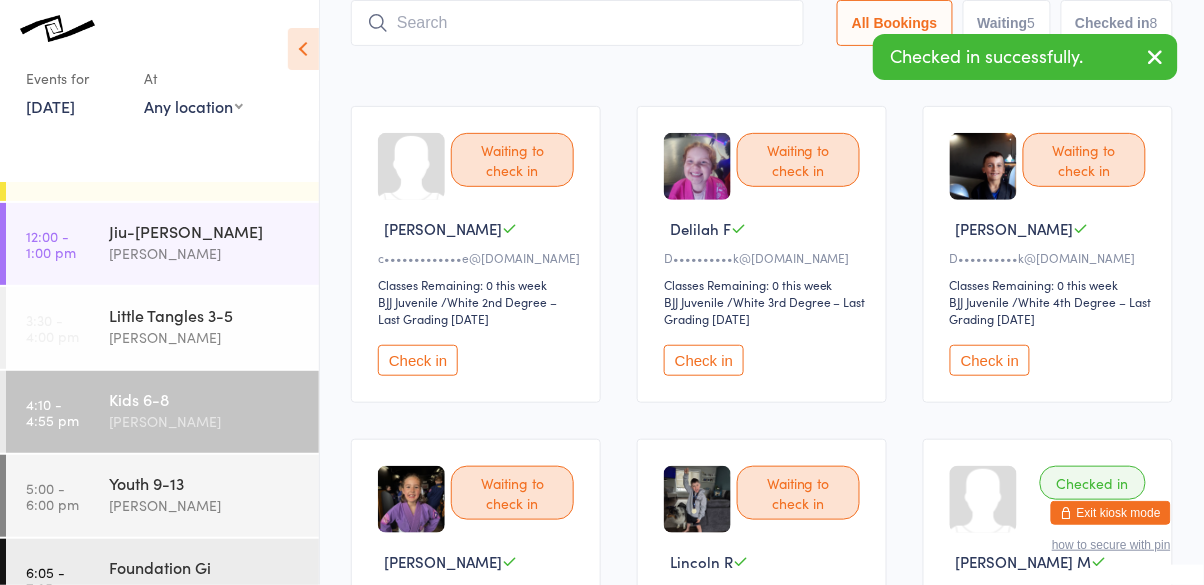 scroll, scrollTop: 147, scrollLeft: 0, axis: vertical 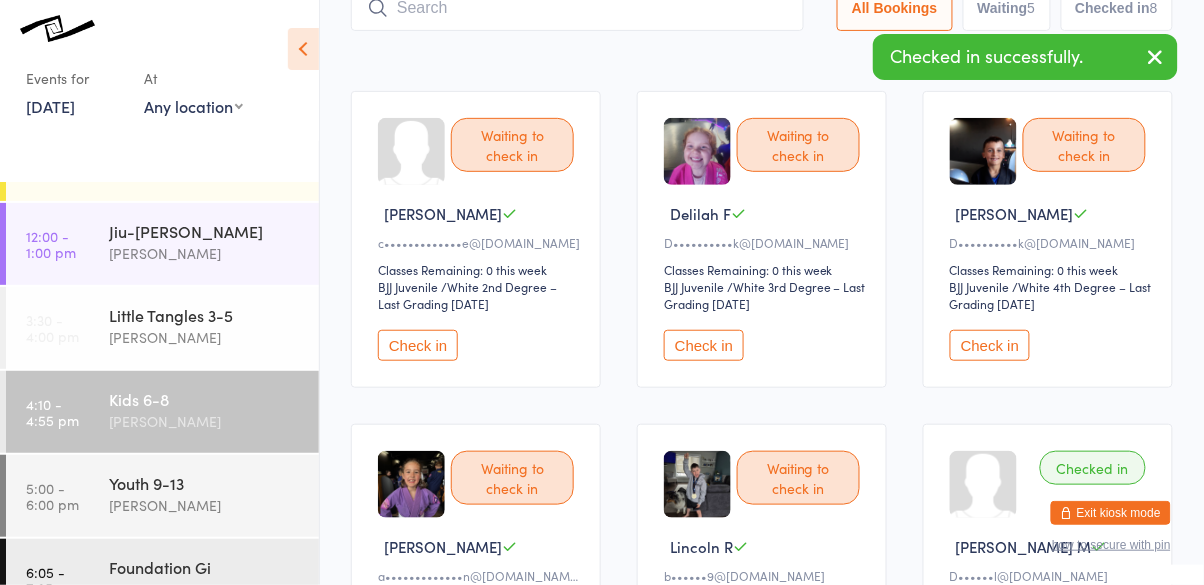click on "Check in" at bounding box center [418, 345] 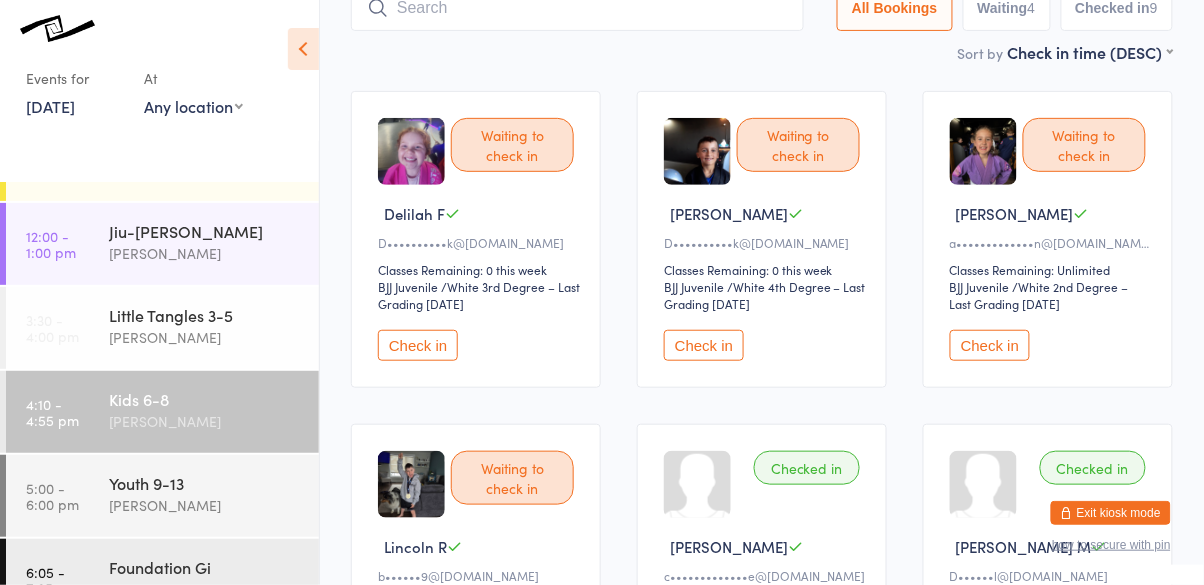 click on "Check in" at bounding box center (418, 345) 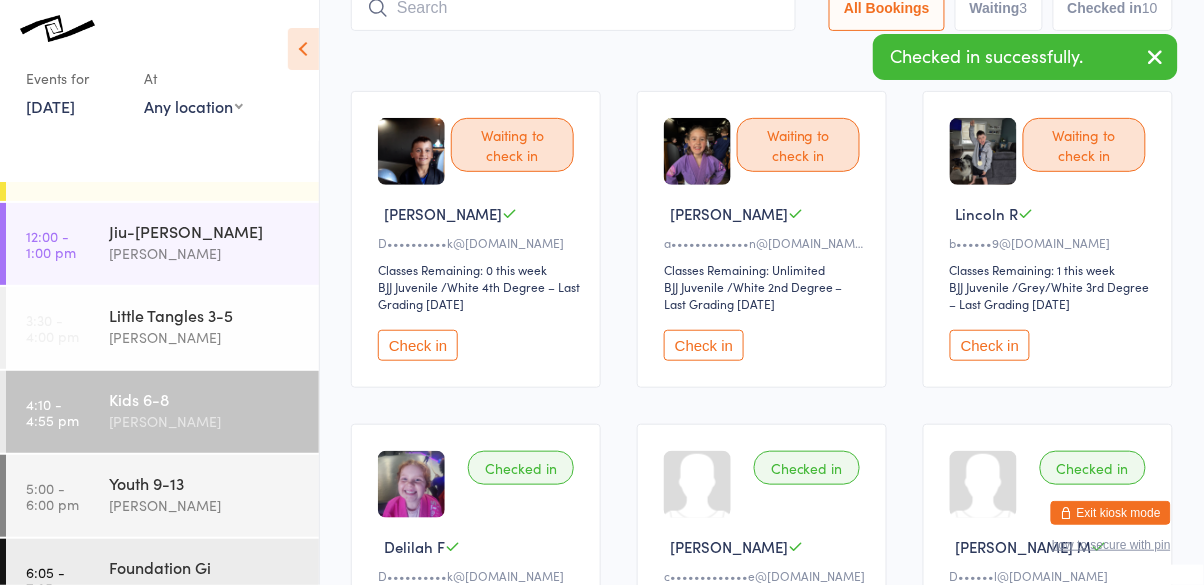 click on "Check in" at bounding box center (418, 345) 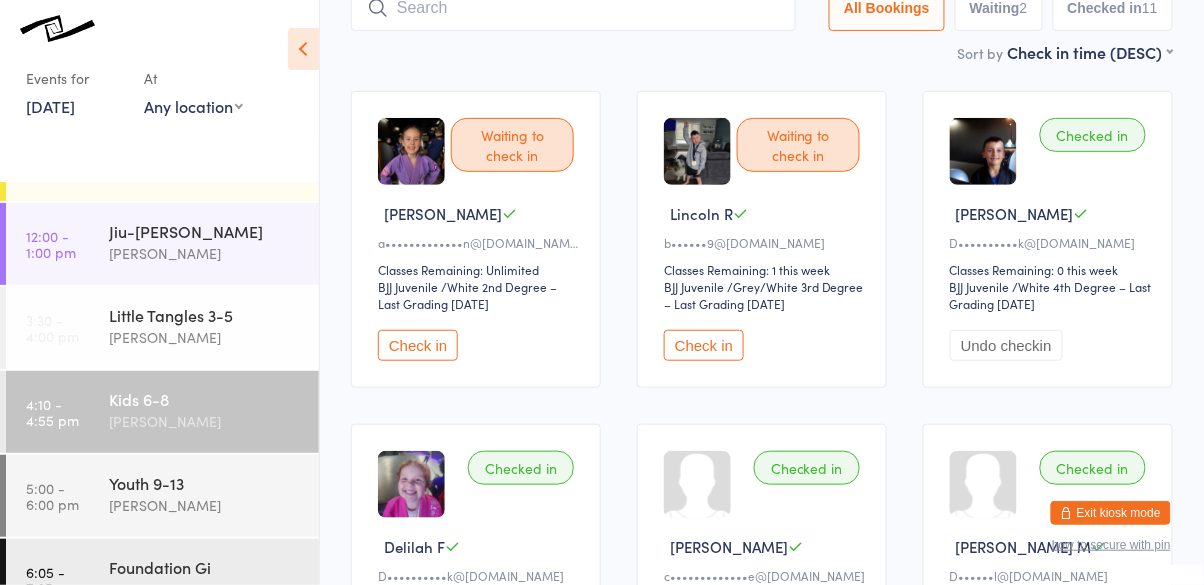 click on "Check in" at bounding box center [418, 345] 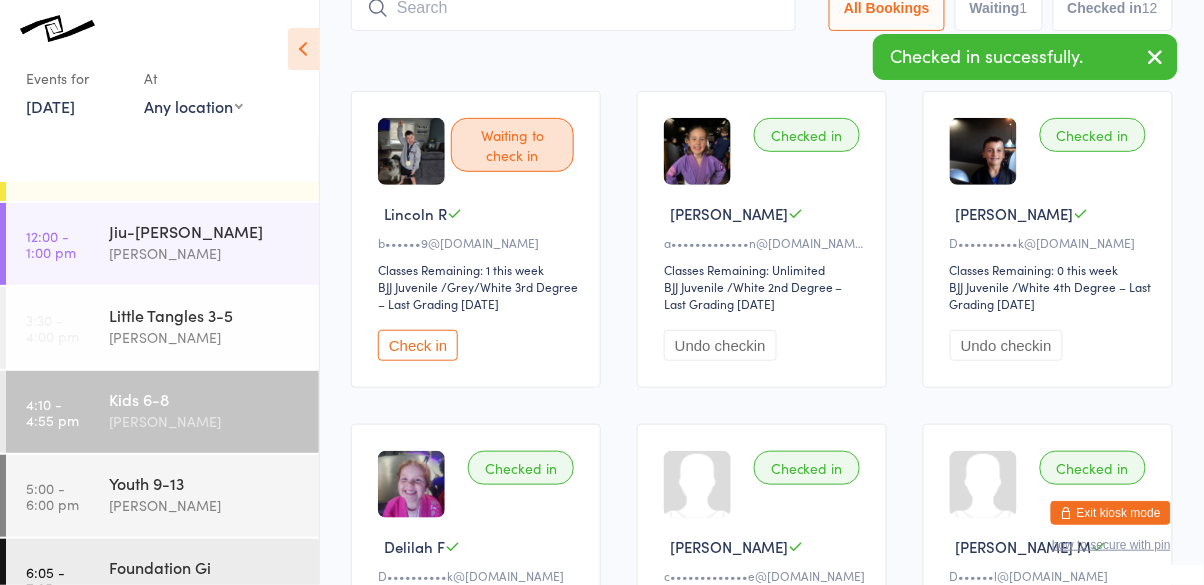 scroll, scrollTop: 183, scrollLeft: 0, axis: vertical 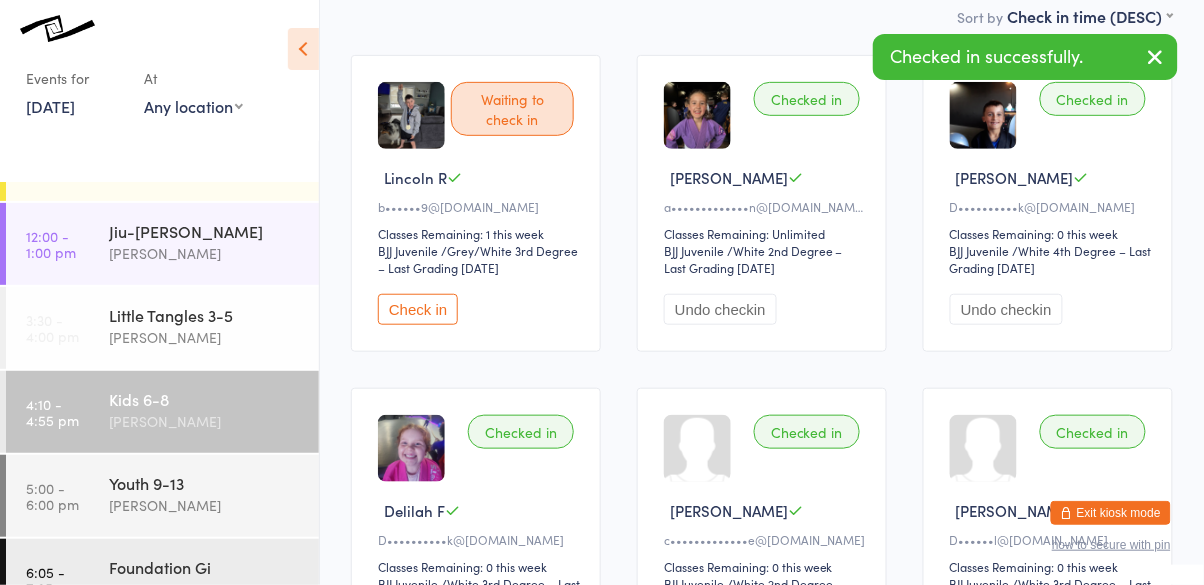 click on "Check in" at bounding box center [418, 309] 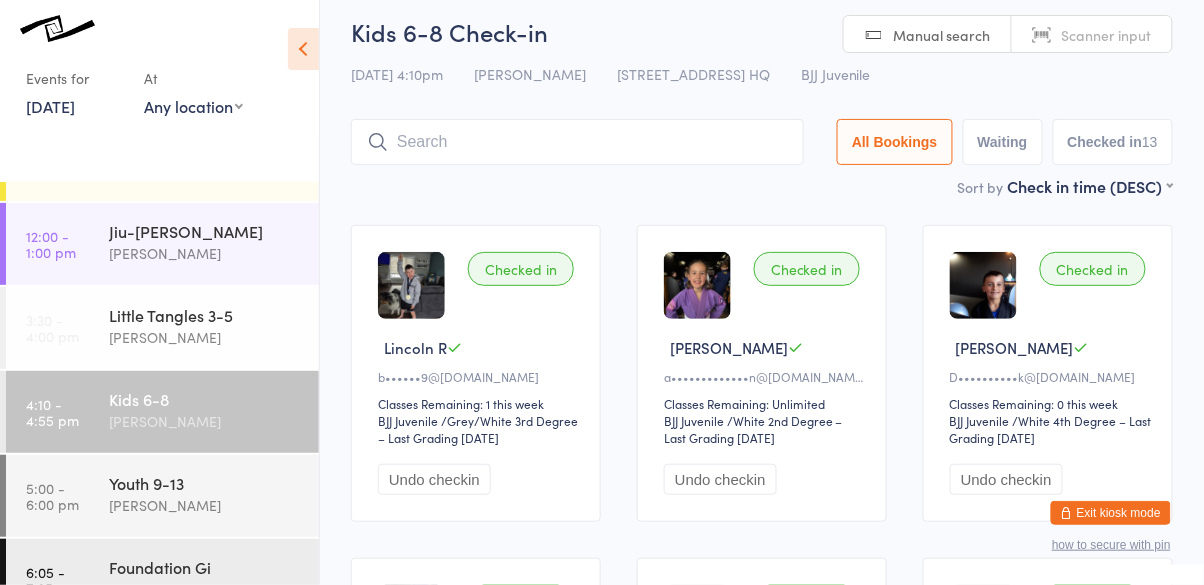 scroll, scrollTop: 0, scrollLeft: 0, axis: both 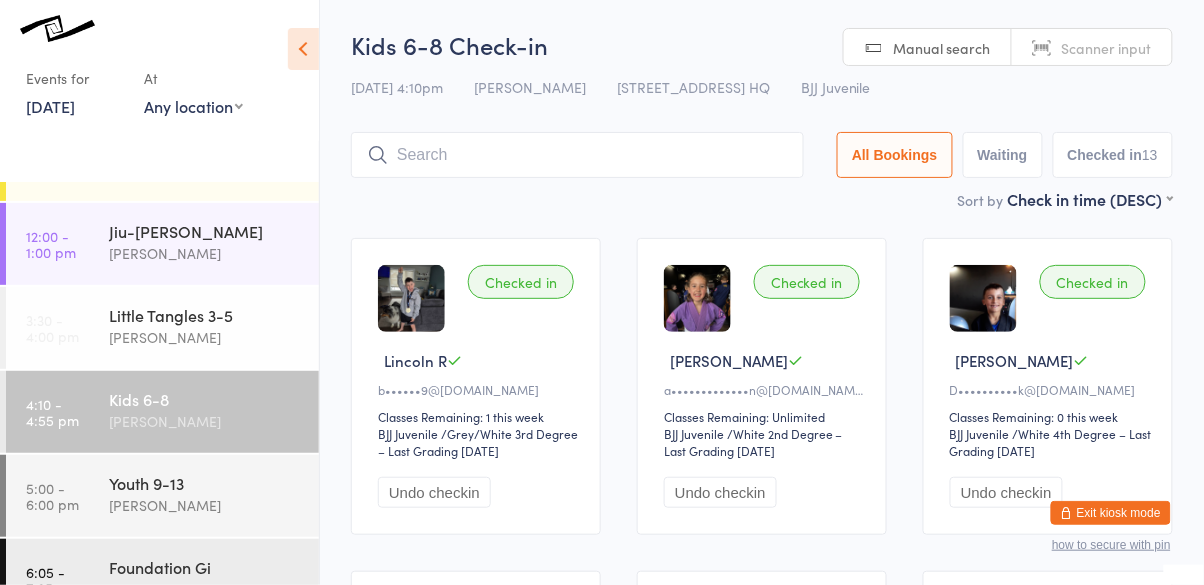 click at bounding box center [577, 155] 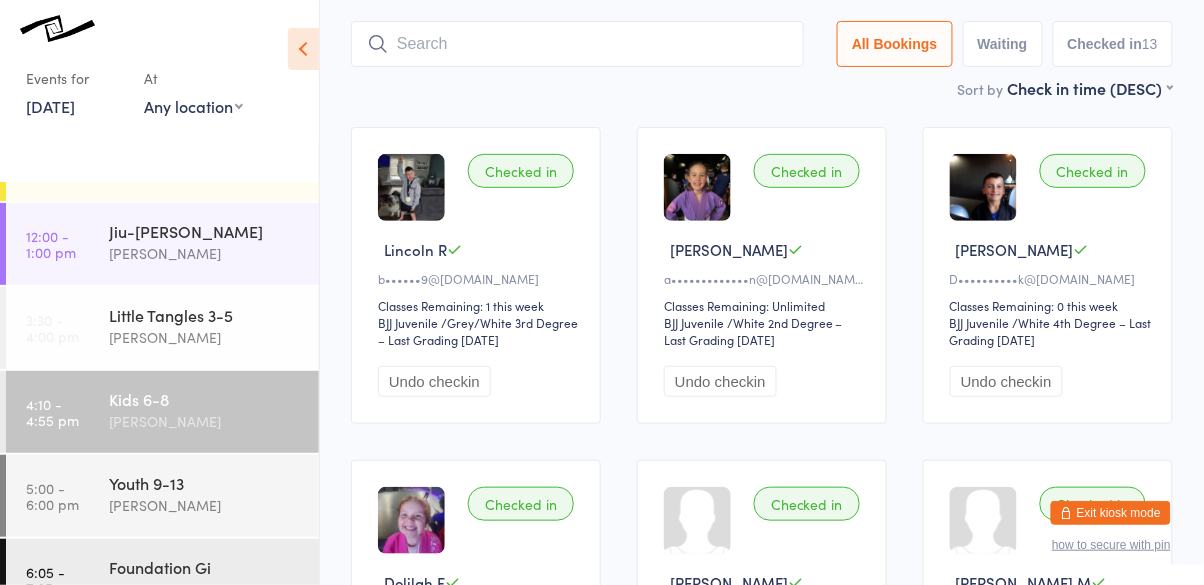 scroll, scrollTop: 133, scrollLeft: 0, axis: vertical 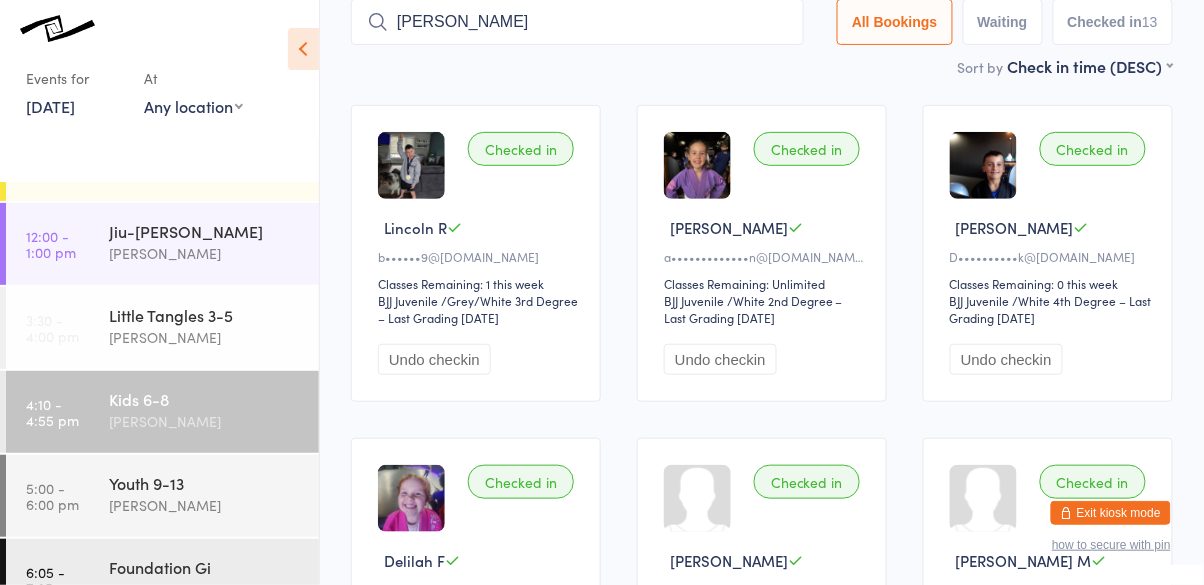 type on "[PERSON_NAME]" 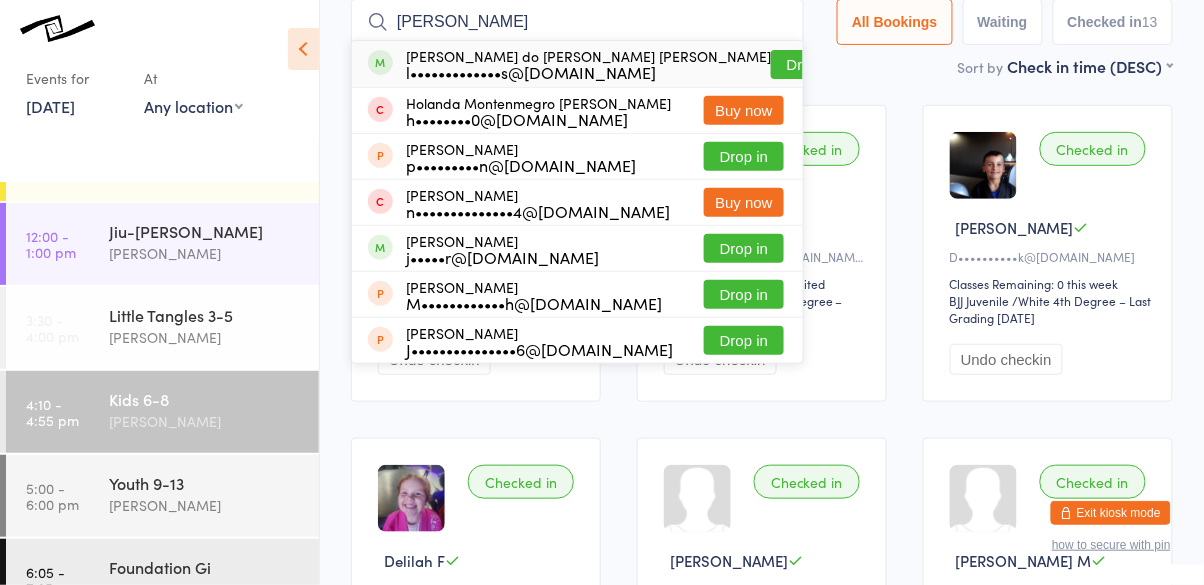 click on "Drop in" at bounding box center [811, 64] 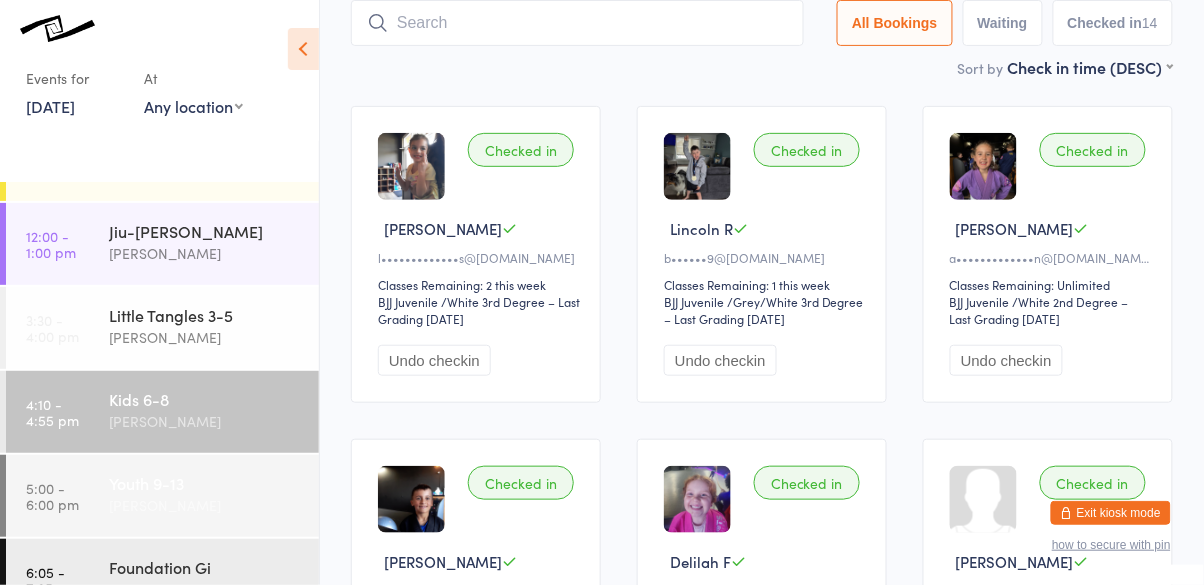 click on "[PERSON_NAME]" at bounding box center [205, 505] 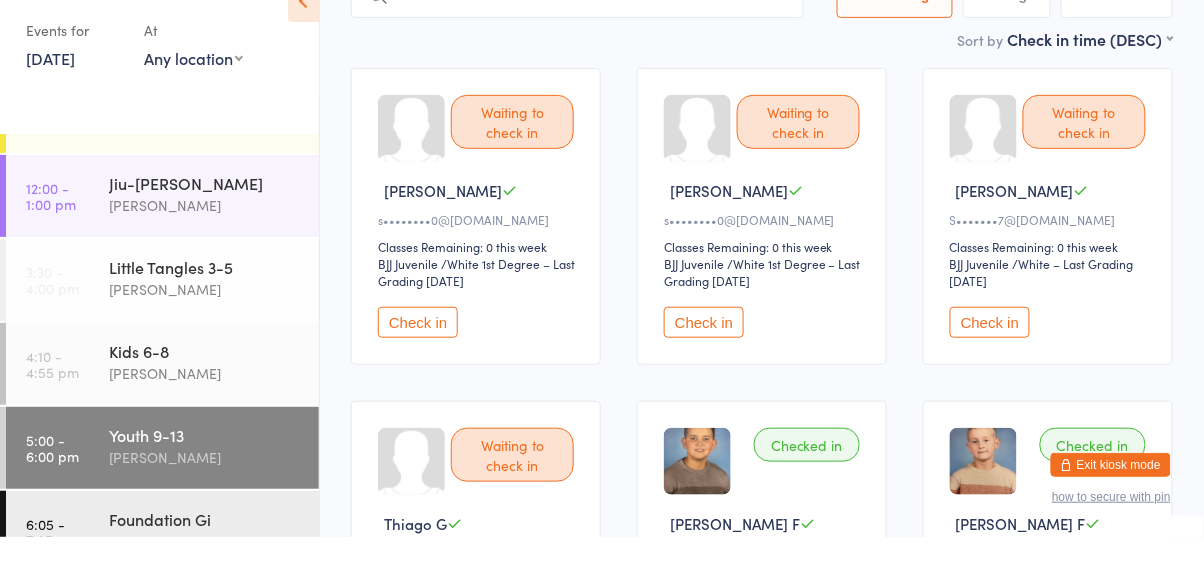 scroll, scrollTop: 136, scrollLeft: 0, axis: vertical 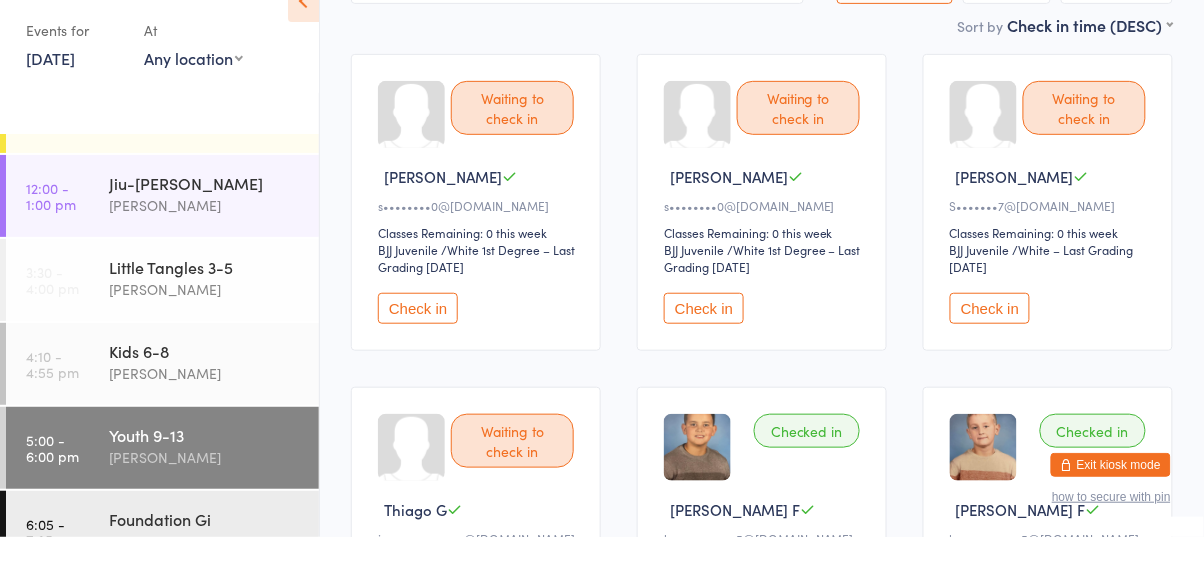 click on "Check in" at bounding box center [990, 356] 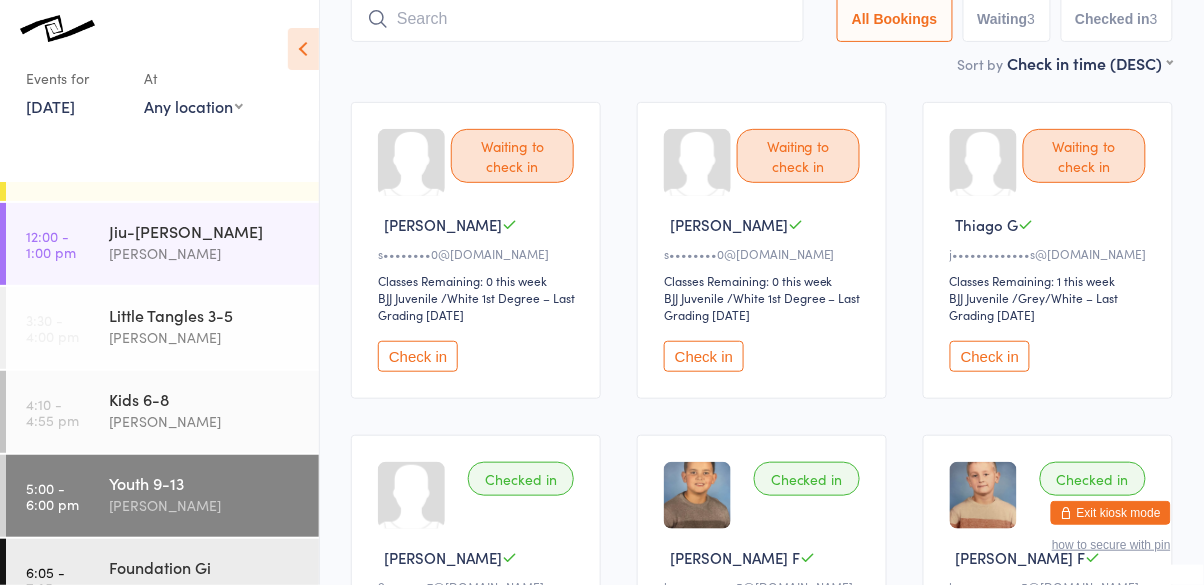 click on "5:00 - 6:00 pm" at bounding box center [52, 496] 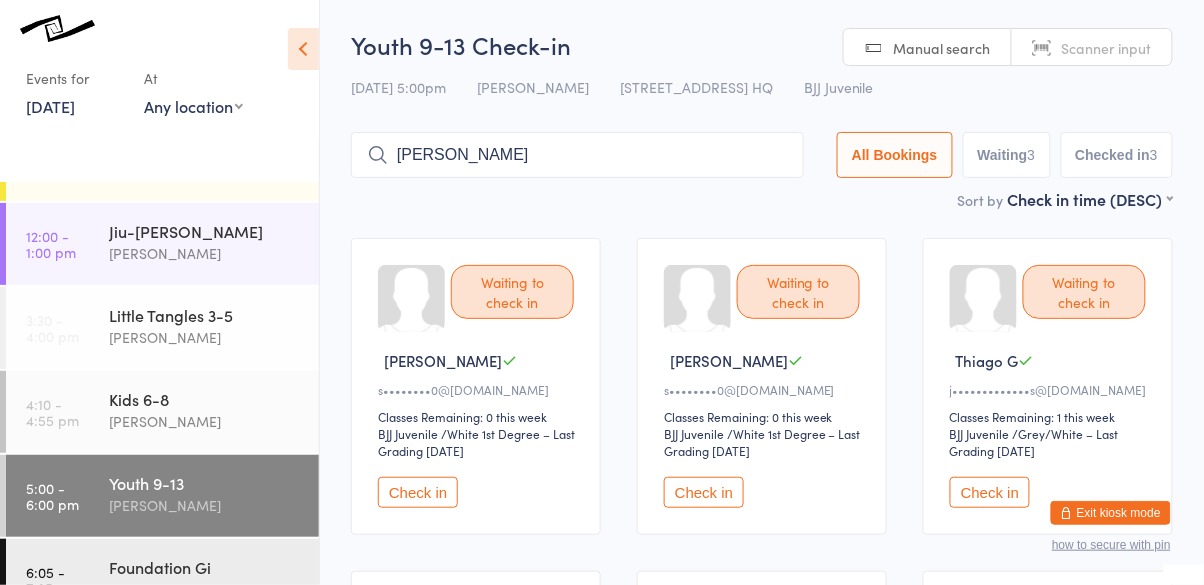 type on "[PERSON_NAME]" 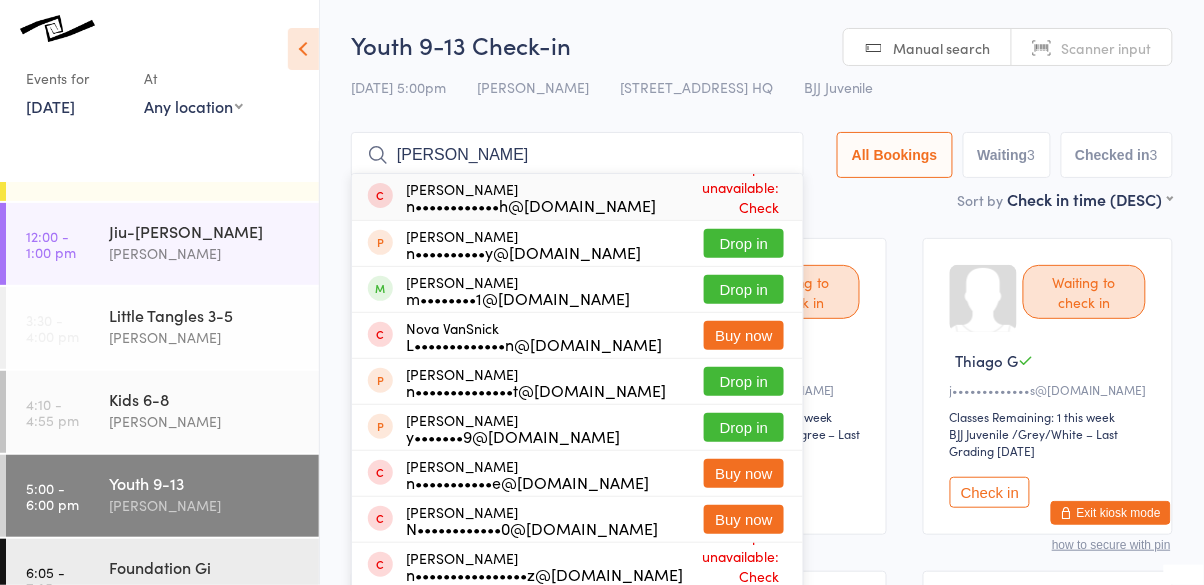 click on "Drop in" at bounding box center [744, 289] 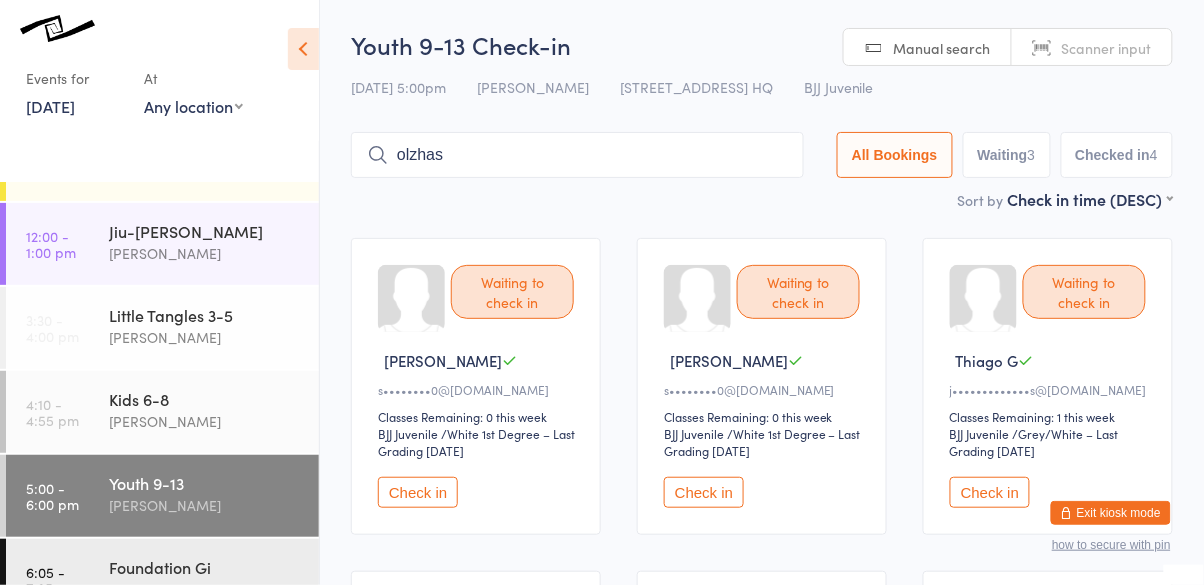 type on "olzhas" 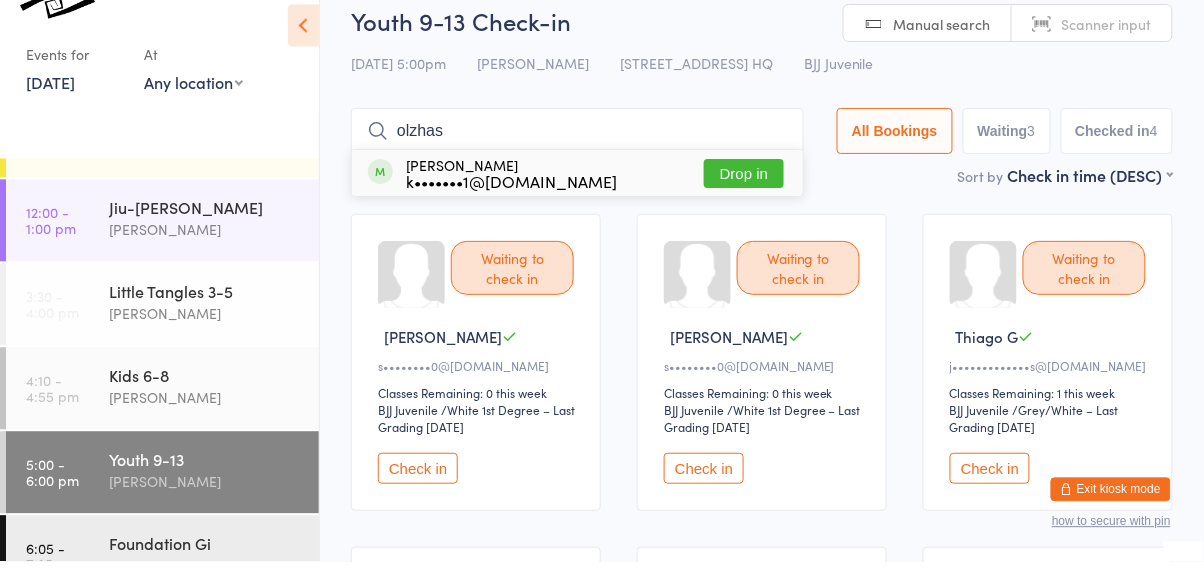 click on "Drop in" at bounding box center (744, 197) 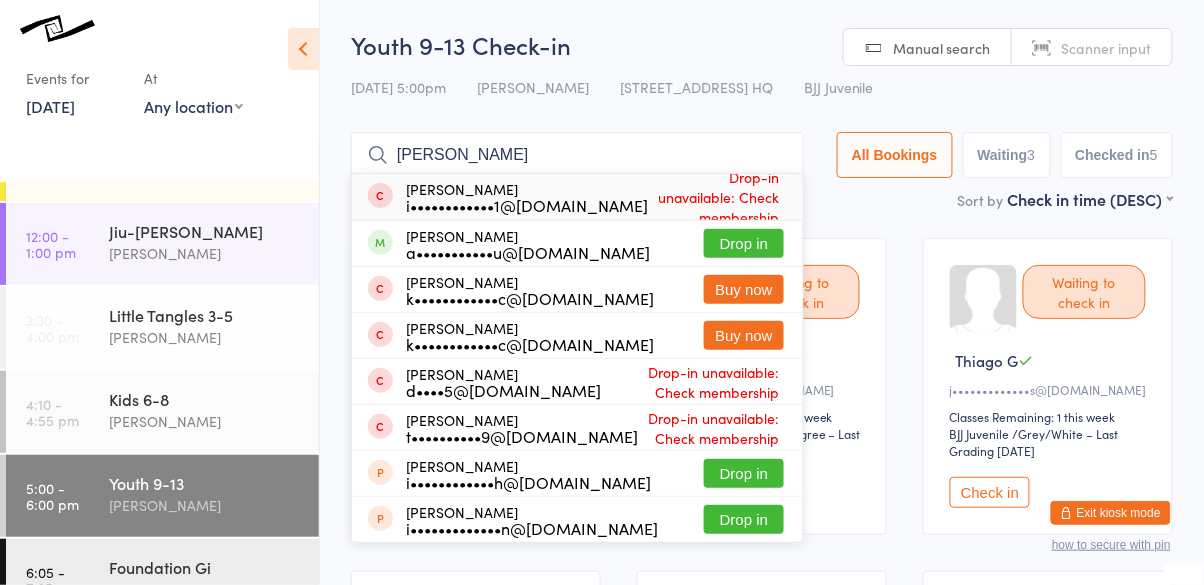 type on "[PERSON_NAME]" 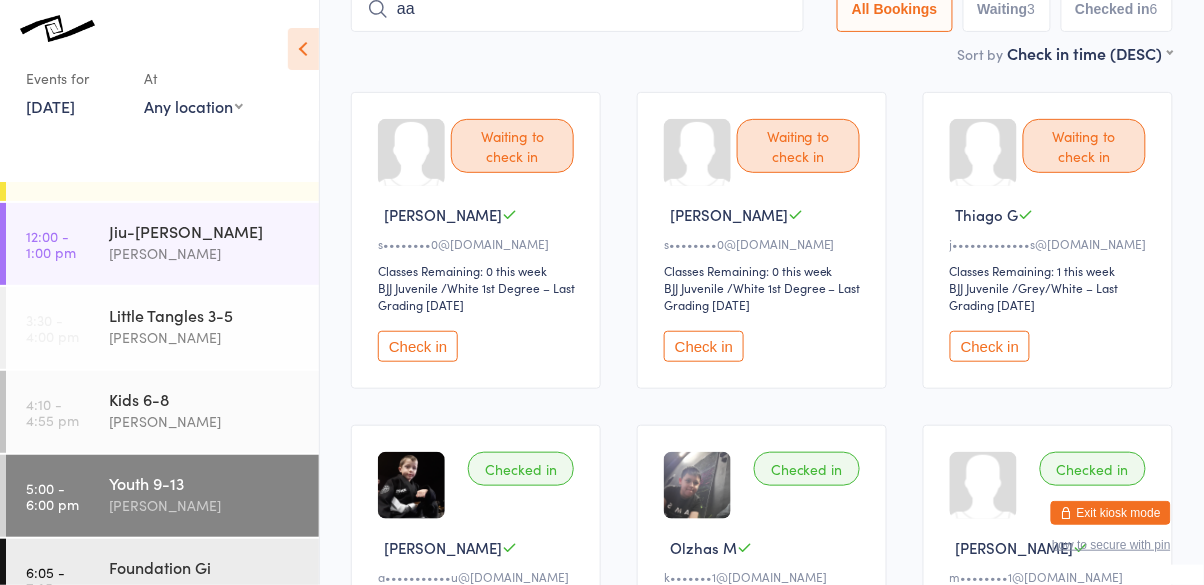 scroll, scrollTop: 0, scrollLeft: 0, axis: both 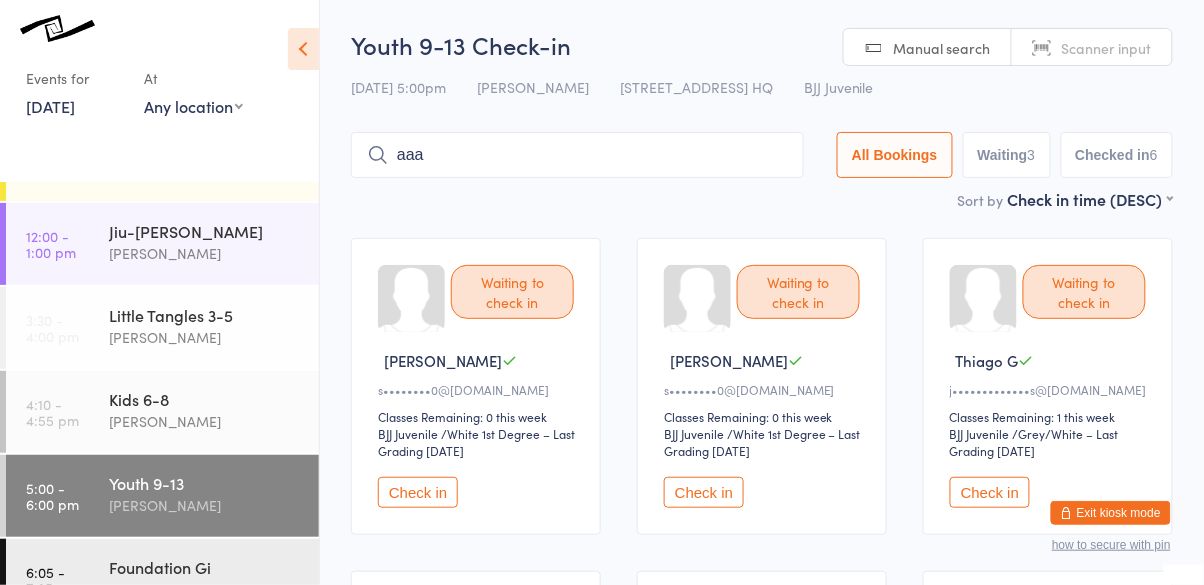 type on "aaa" 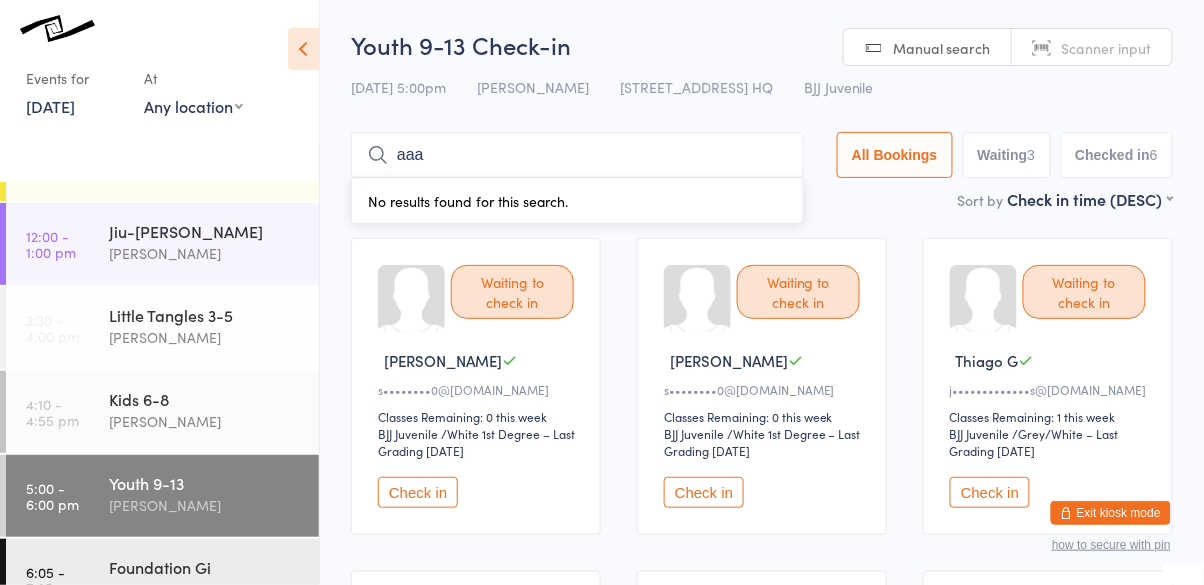click on "aaa" at bounding box center [577, 155] 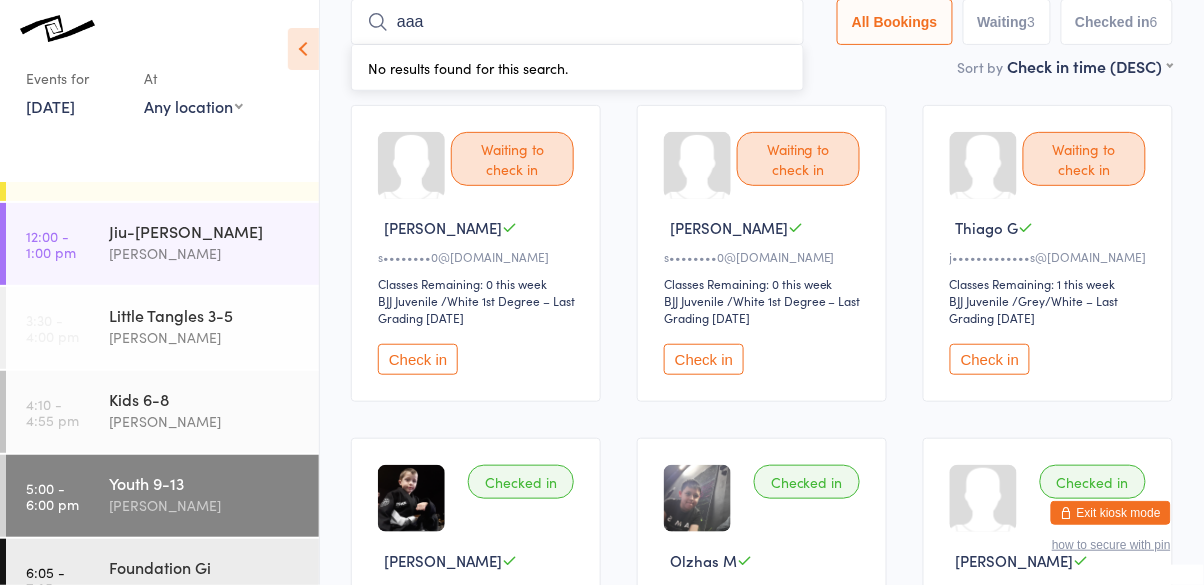 click on "aaa" at bounding box center [577, 22] 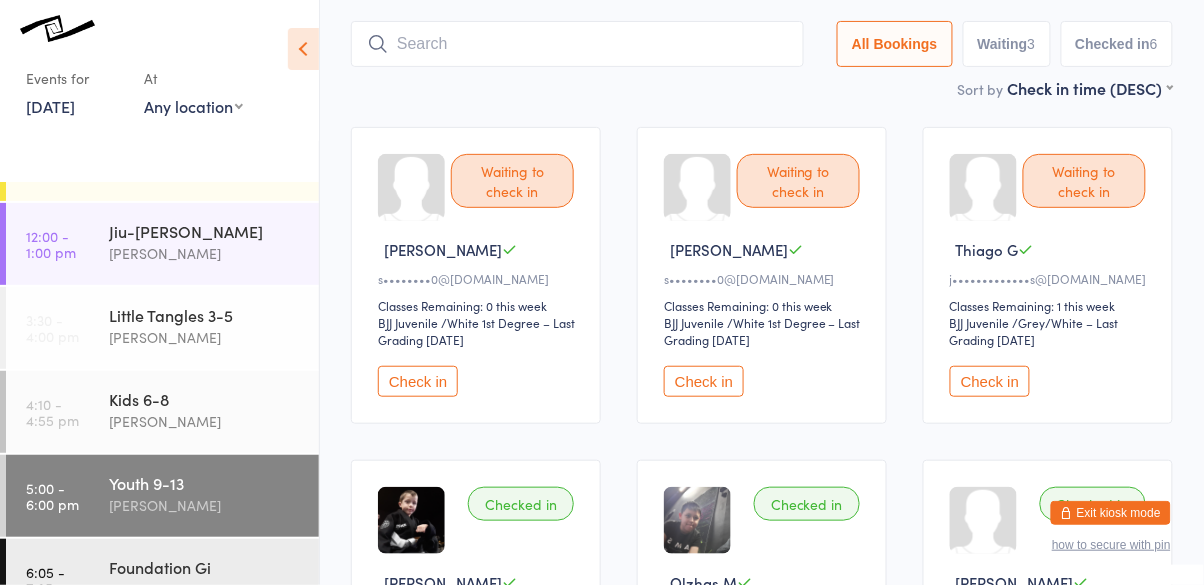 scroll, scrollTop: 133, scrollLeft: 0, axis: vertical 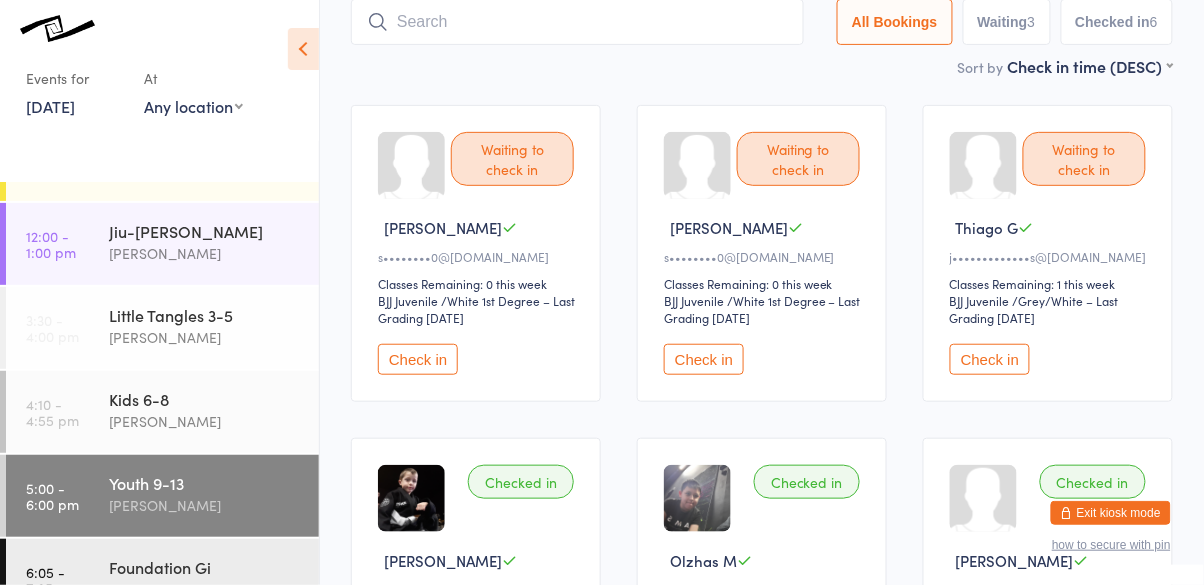 click on "Waiting to check in [PERSON_NAME] A  s••••••••0@[DOMAIN_NAME] Classes Remaining: 0 this week BJJ Juvenile  BJJ Juvenile   /  White 1st Degree – Last Grading [DATE]   Check in" at bounding box center (476, 253) 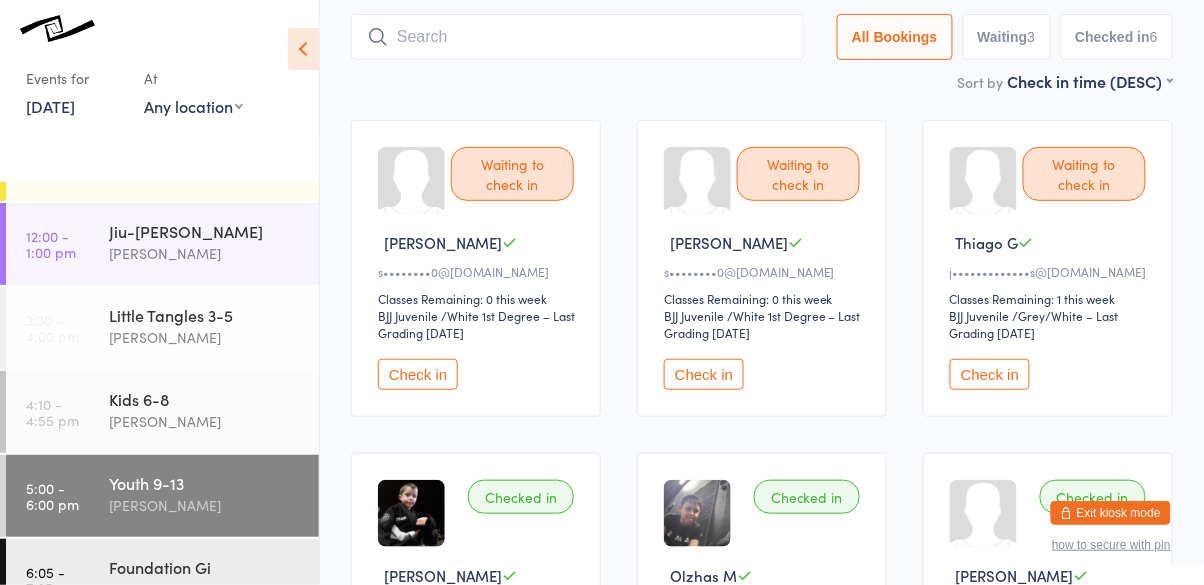 scroll, scrollTop: 117, scrollLeft: 0, axis: vertical 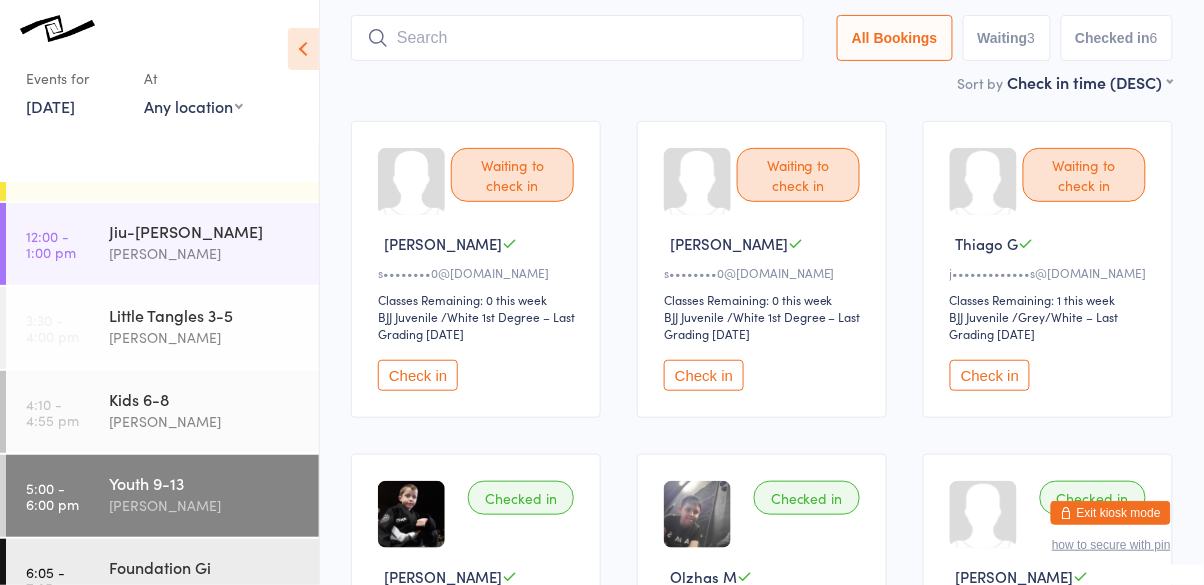 click on "Check in" at bounding box center (418, 375) 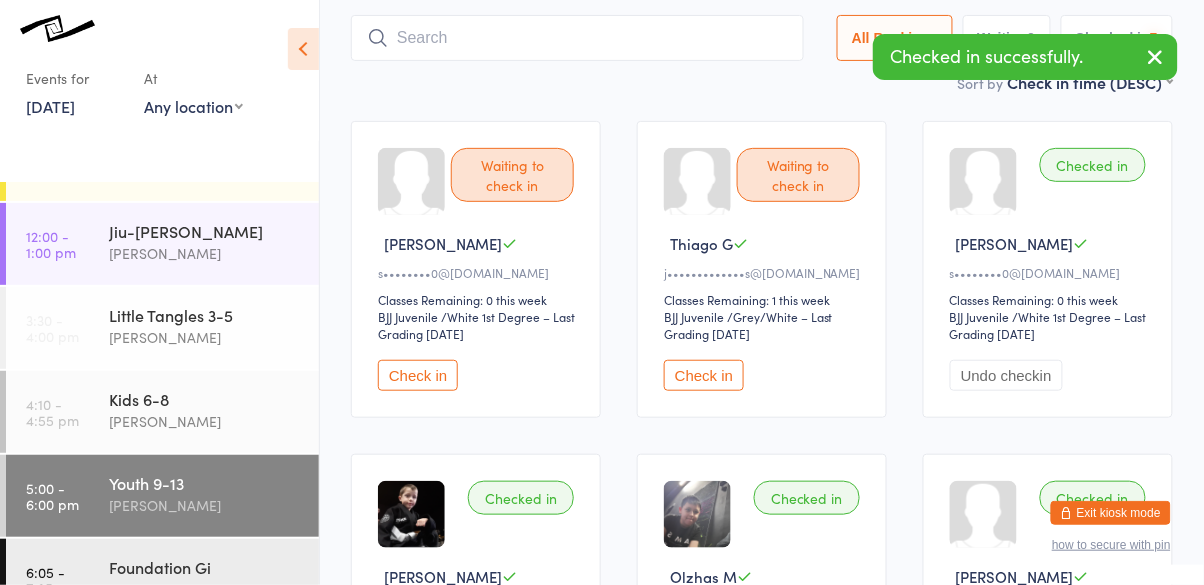 click on "Check in" at bounding box center (418, 375) 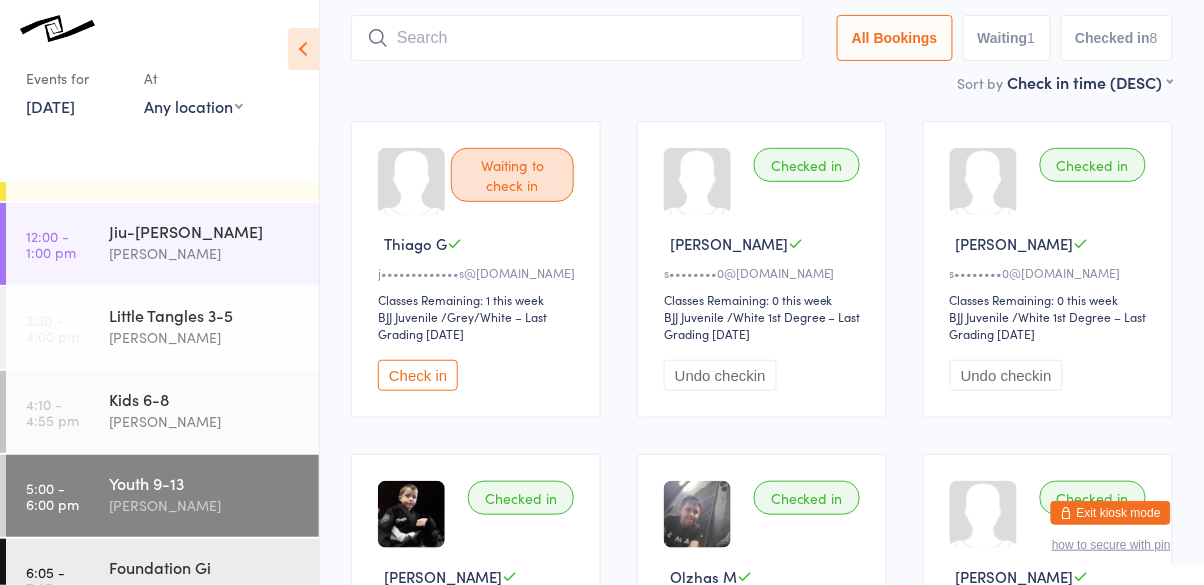 click at bounding box center (577, 38) 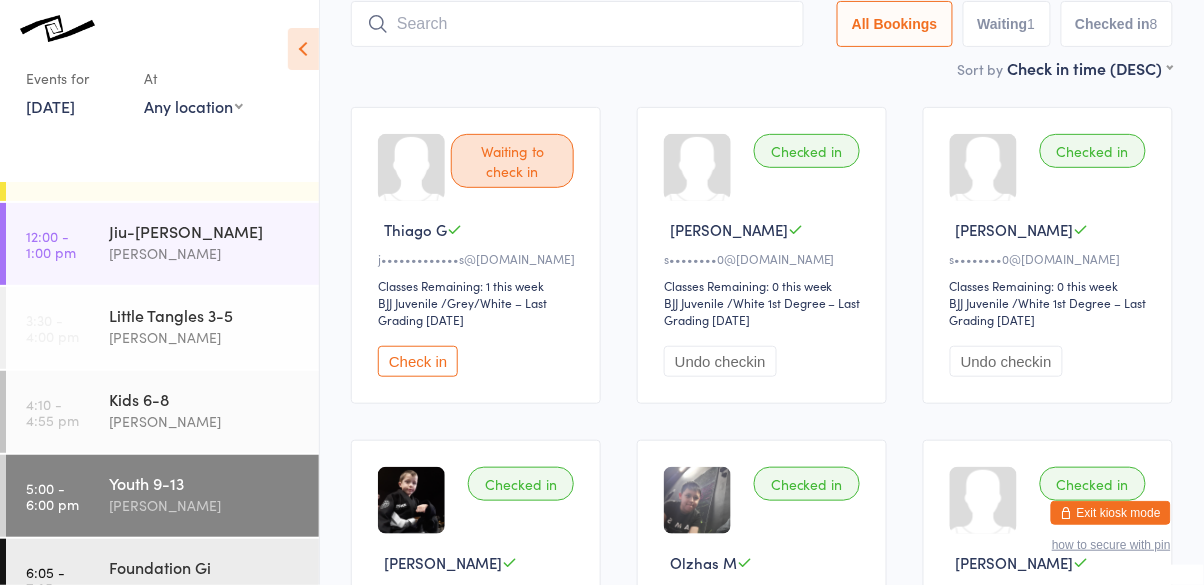 scroll, scrollTop: 133, scrollLeft: 0, axis: vertical 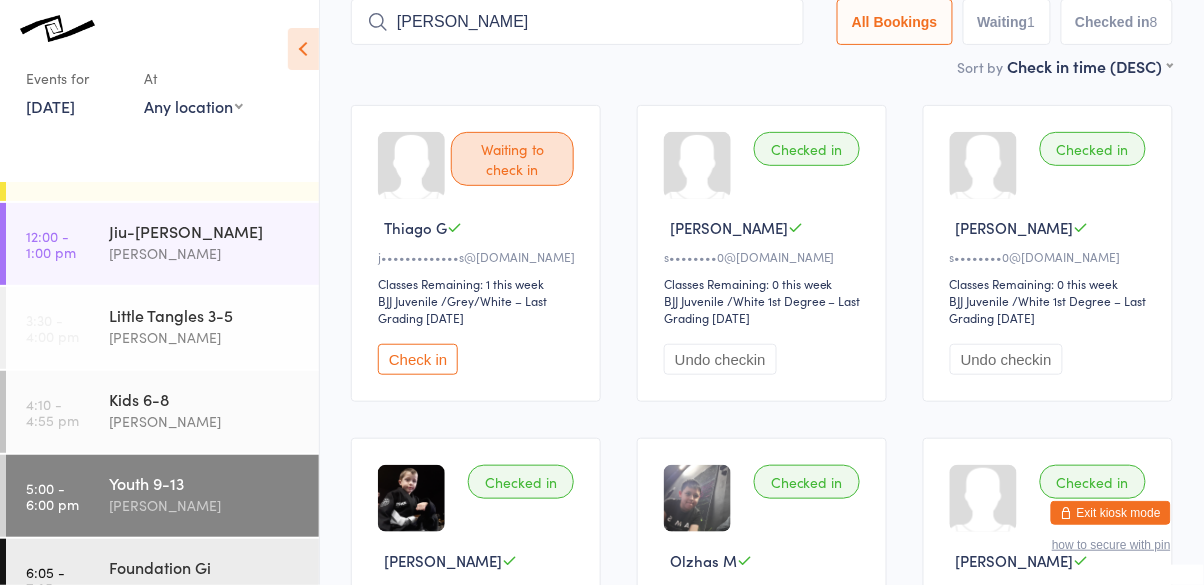 type on "[PERSON_NAME]" 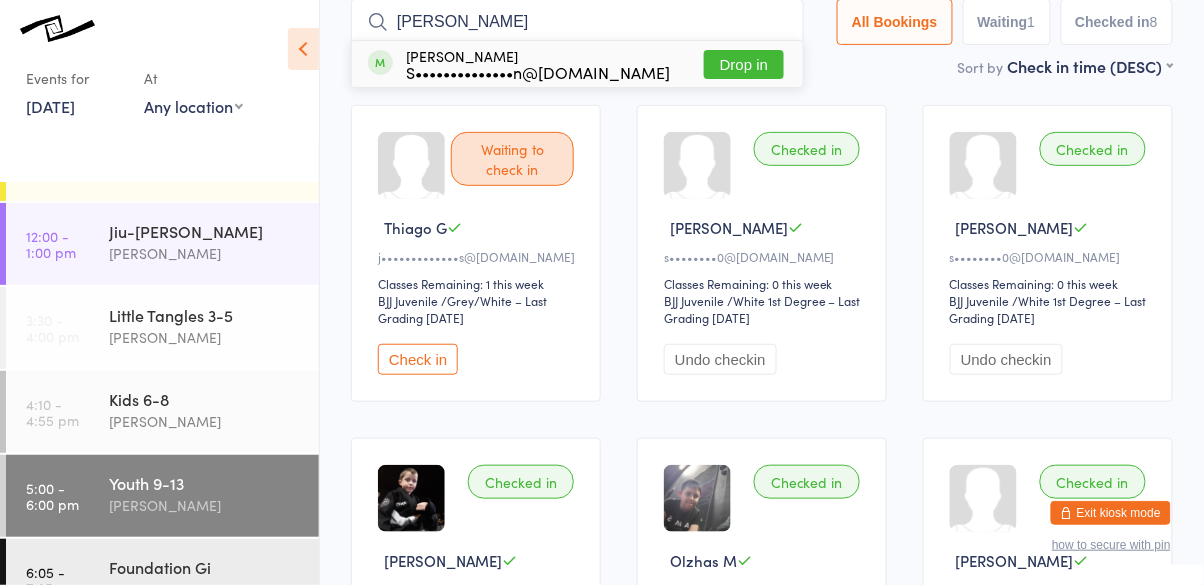 click on "Drop in" at bounding box center [744, 64] 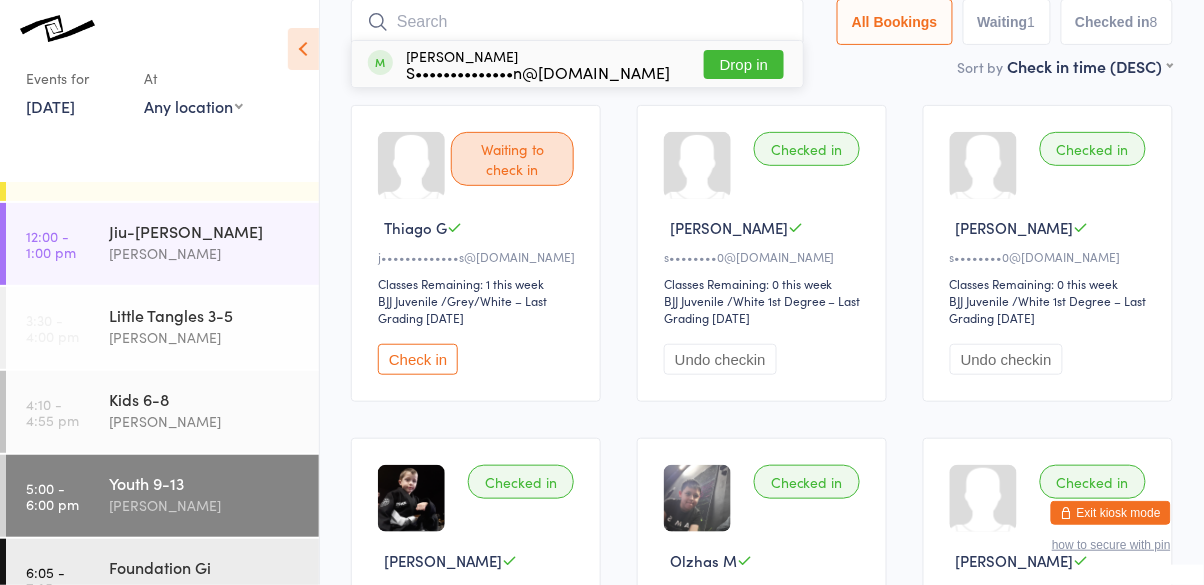 scroll, scrollTop: 132, scrollLeft: 0, axis: vertical 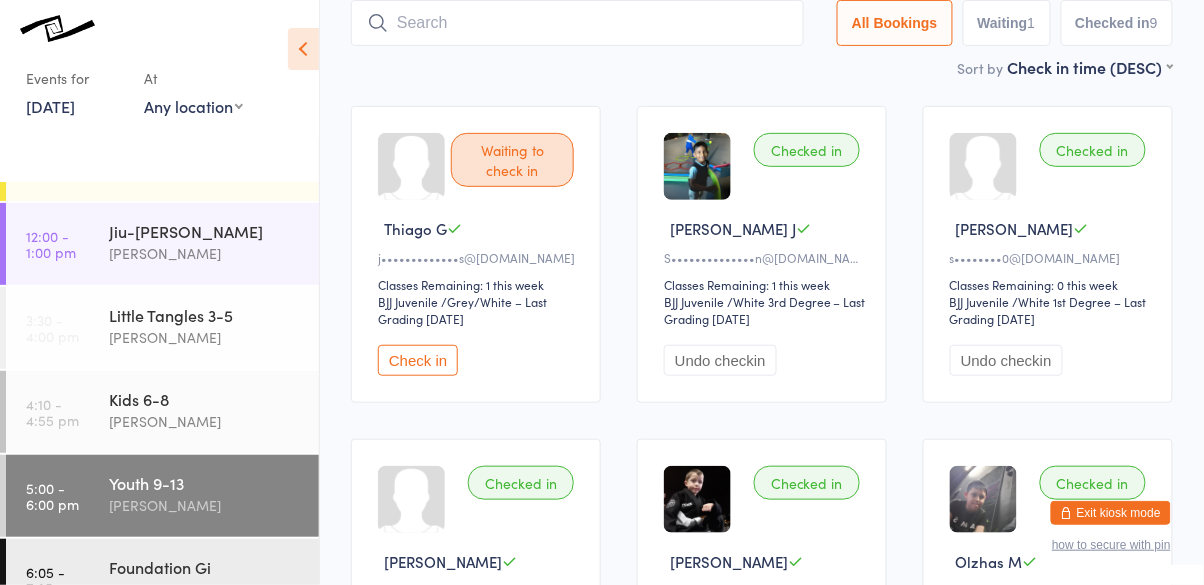 click on "Youth 9-13 Check-in [DATE] 5:00pm  [PERSON_NAME]  [STREET_ADDRESS] HQ  BJJ Juvenile  Manual search Scanner input All Bookings Waiting  1 Checked in  9 Sort by   Check in time (DESC) First name (ASC) First name (DESC) Last name (ASC) Last name (DESC) Check in time (ASC) Check in time (DESC) Rank (ASC) Rank (DESC) Waiting to check in Thiago G  j•••••••••••••s@[DOMAIN_NAME] Classes Remaining: 1 this week BJJ Juvenile  BJJ Juvenile   /  Grey/White – Last Grading [DATE]   Check in Checked in Aekansh J  S••••••••••••••n@[DOMAIN_NAME] Classes Remaining: 1 this week BJJ Juvenile  BJJ Juvenile   /  White 3rd Degree – Last Grading [DATE]   Undo checkin Checked in [PERSON_NAME] A  s••••••••0@[DOMAIN_NAME] Classes Remaining: 0 this week BJJ Juvenile  BJJ Juvenile   /  White 1st Degree – Last Grading [DATE]   Undo checkin Checked in [PERSON_NAME] A  s••••••••0@[DOMAIN_NAME] Classes Remaining: 0 this week BJJ Juvenile  BJJ Juvenile" at bounding box center [762, 658] 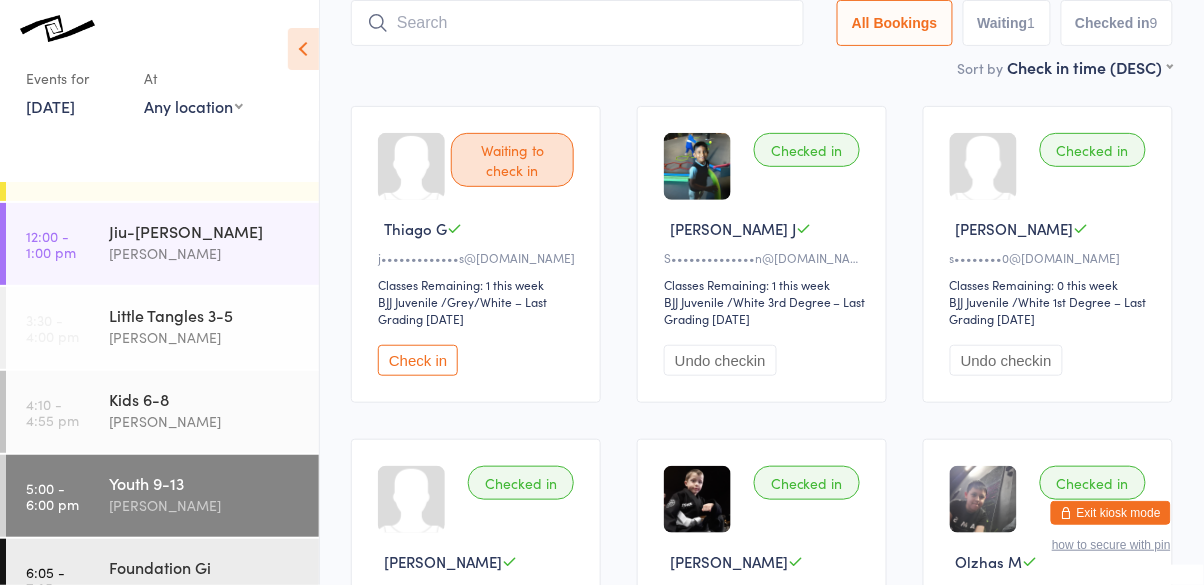 click on "Youth 9-13 Check-in [DATE] 5:00pm  [PERSON_NAME]  [STREET_ADDRESS] HQ  BJJ Juvenile  Manual search Scanner input All Bookings Waiting  1 Checked in  9 Sort by   Check in time (DESC) First name (ASC) First name (DESC) Last name (ASC) Last name (DESC) Check in time (ASC) Check in time (DESC) Rank (ASC) Rank (DESC) Waiting to check in Thiago G  j•••••••••••••s@[DOMAIN_NAME] Classes Remaining: 1 this week BJJ Juvenile  BJJ Juvenile   /  Grey/White – Last Grading [DATE]   Check in Checked in Aekansh J  S••••••••••••••n@[DOMAIN_NAME] Classes Remaining: 1 this week BJJ Juvenile  BJJ Juvenile   /  White 3rd Degree – Last Grading [DATE]   Undo checkin Checked in [PERSON_NAME] A  s••••••••0@[DOMAIN_NAME] Classes Remaining: 0 this week BJJ Juvenile  BJJ Juvenile   /  White 1st Degree – Last Grading [DATE]   Undo checkin Checked in [PERSON_NAME] A  s••••••••0@[DOMAIN_NAME] Classes Remaining: 0 this week BJJ Juvenile  BJJ Juvenile" at bounding box center (762, 658) 